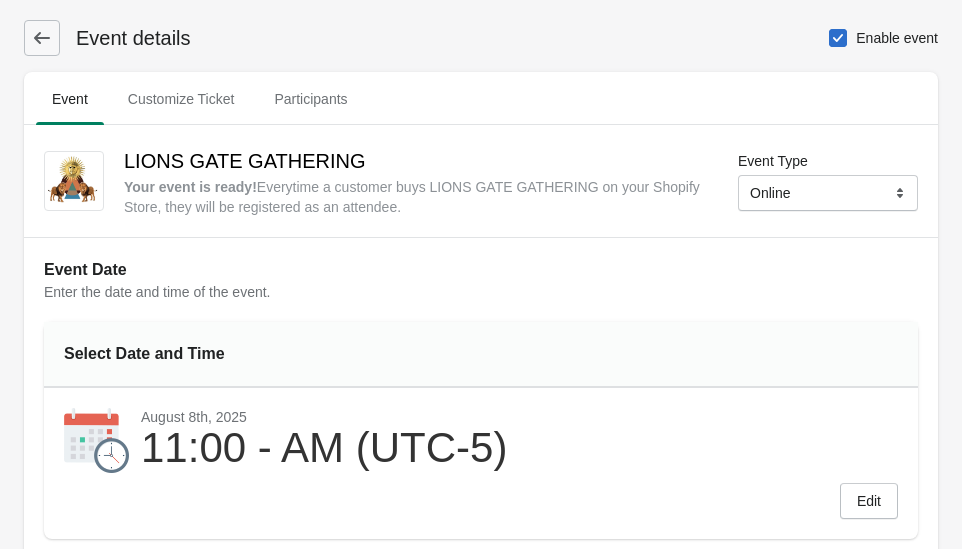 select on "[COUNTRY]" 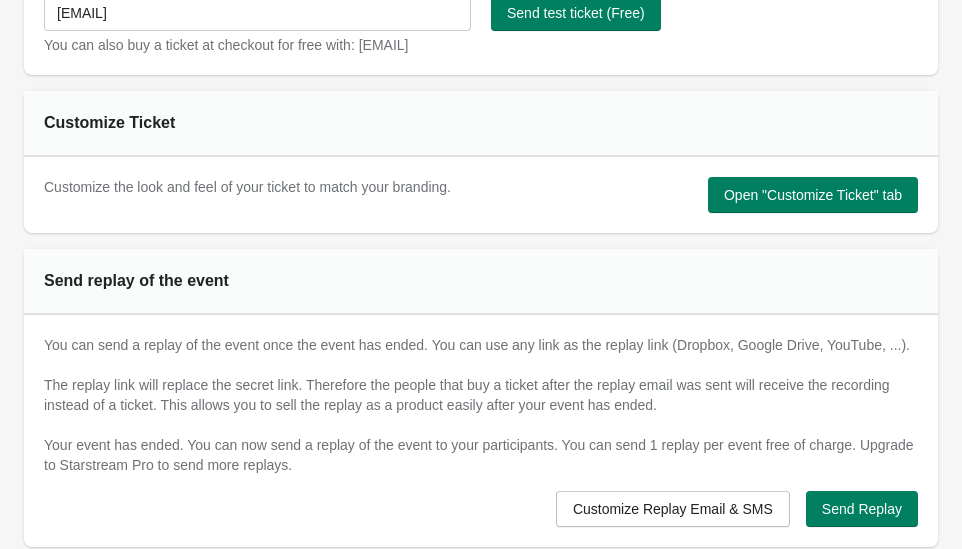 scroll, scrollTop: 1263, scrollLeft: 0, axis: vertical 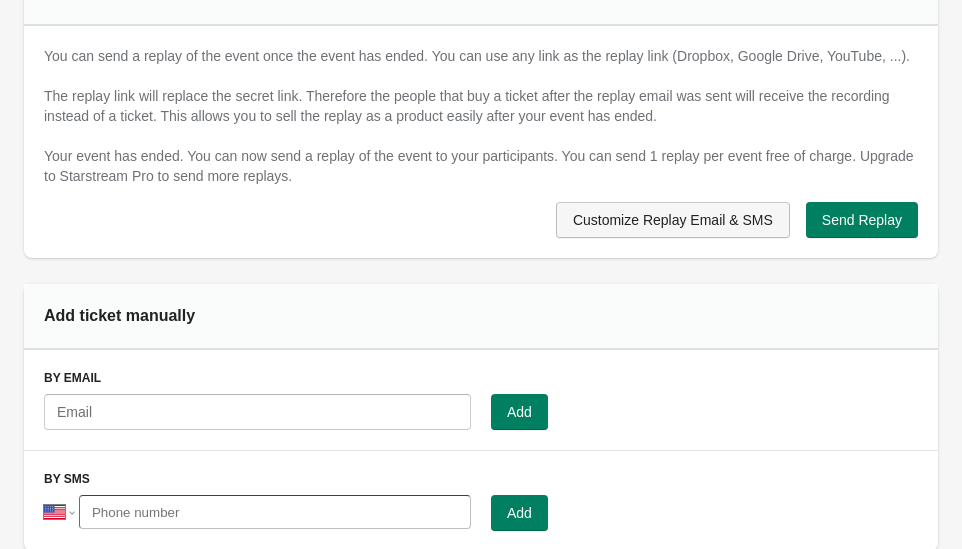 click on "Customize Replay Email & SMS" at bounding box center [673, 220] 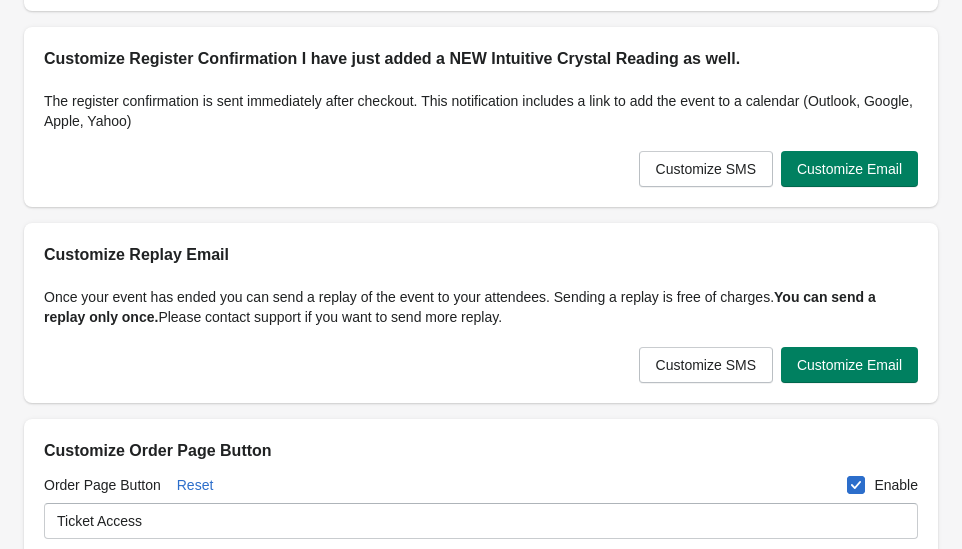 scroll, scrollTop: 314, scrollLeft: 0, axis: vertical 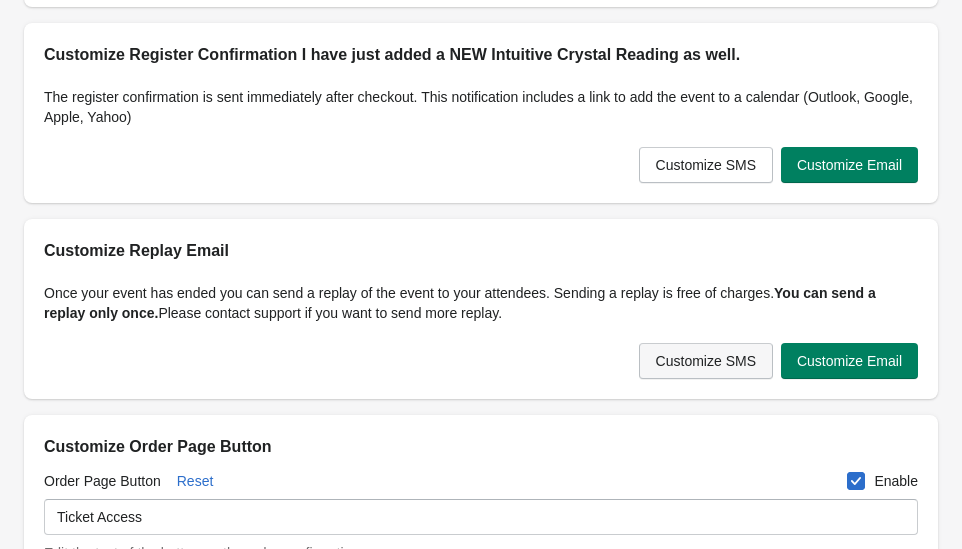 click on "Customize SMS" at bounding box center [706, 361] 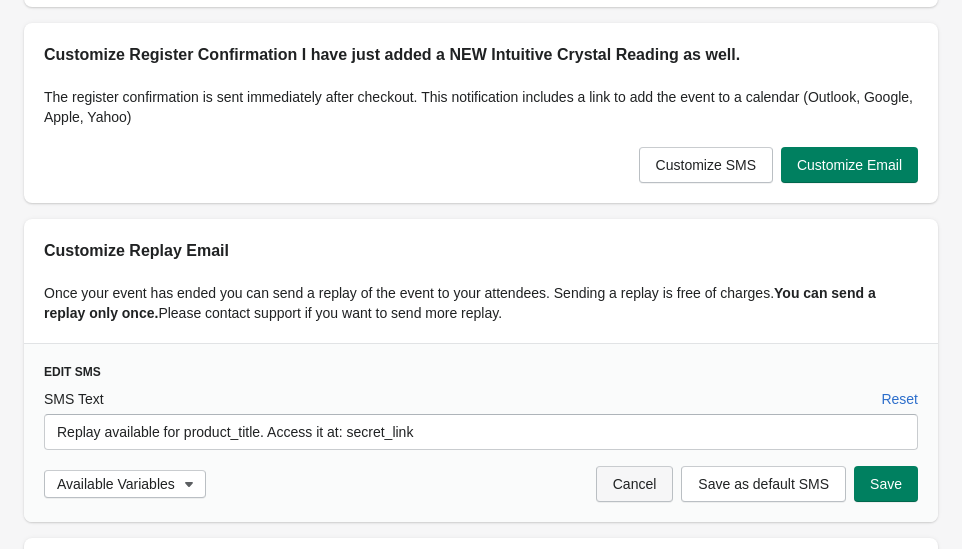 click on "Cancel" at bounding box center (635, 484) 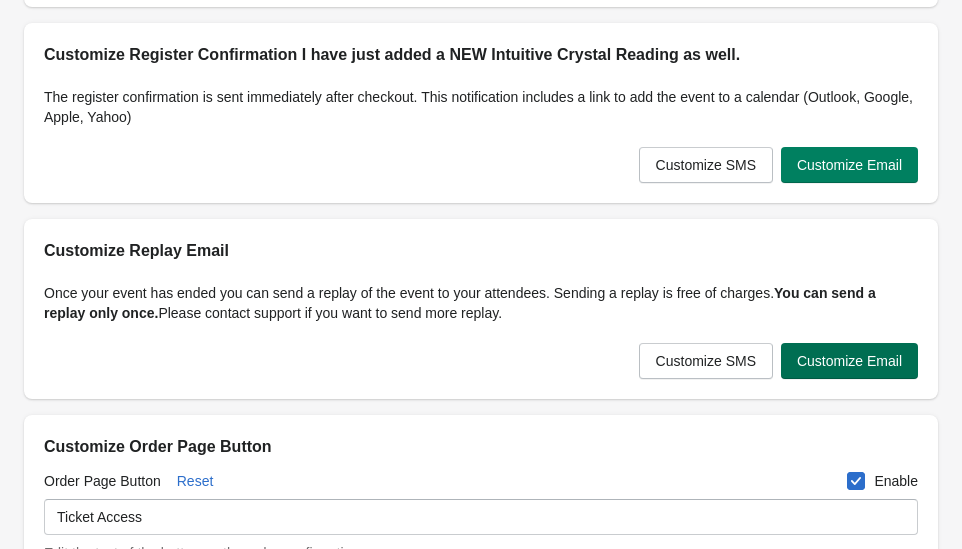 click on "Customize Email" at bounding box center [849, 361] 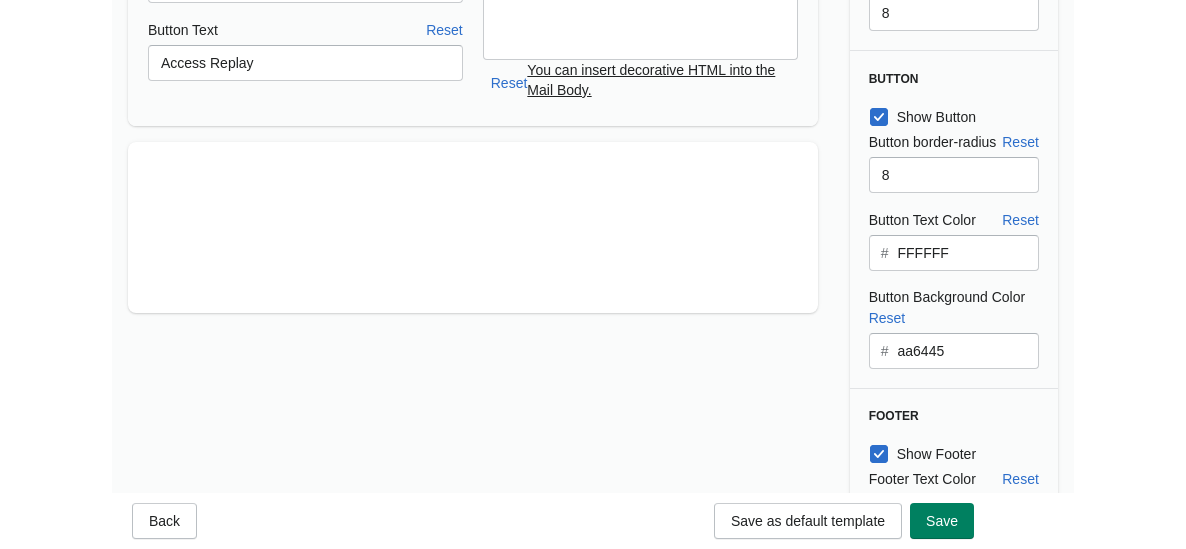 scroll, scrollTop: 0, scrollLeft: 0, axis: both 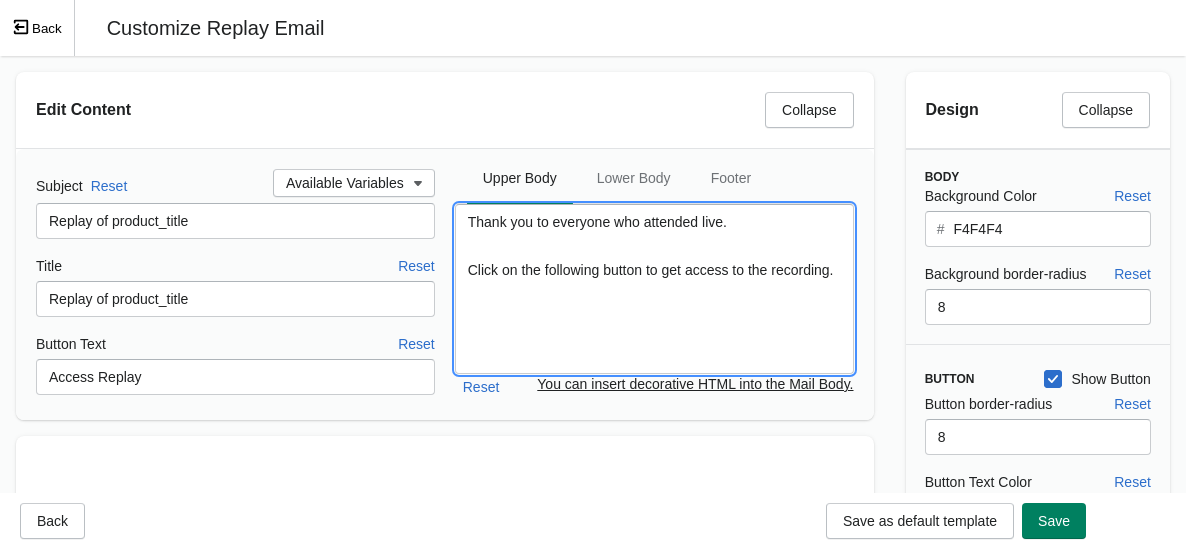 click on "Thank you to everyone who attended live.
Click on the following button to get access to the recording." at bounding box center (654, 289) 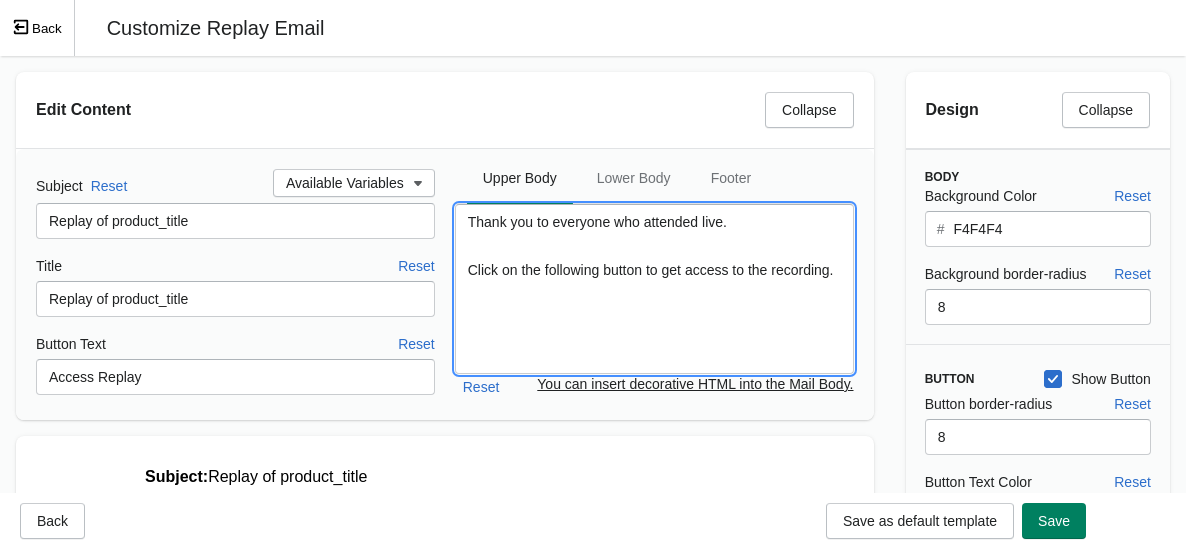scroll, scrollTop: 0, scrollLeft: 0, axis: both 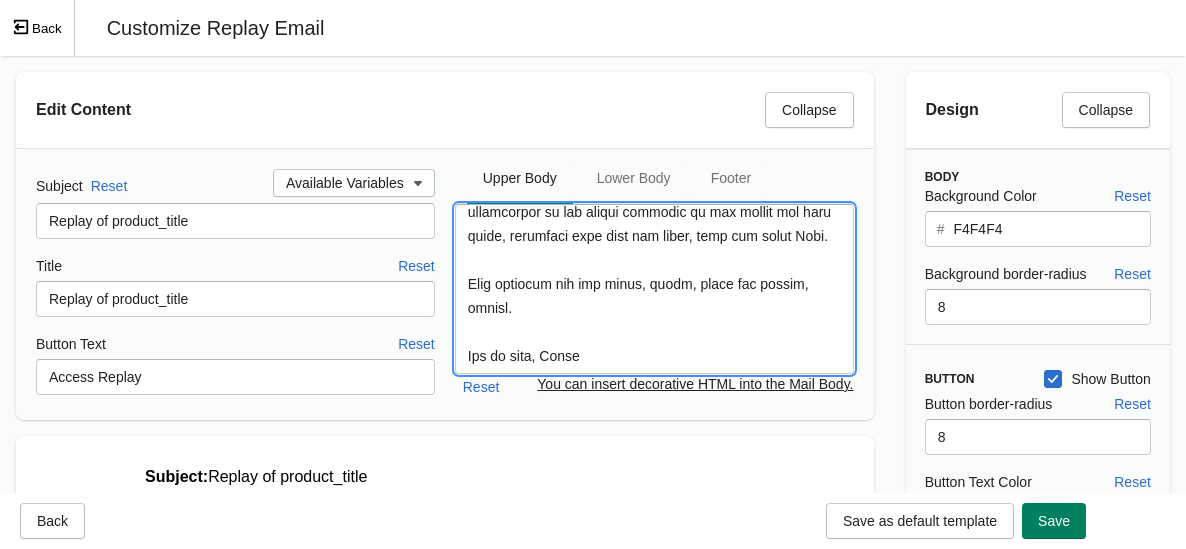 click at bounding box center (654, 289) 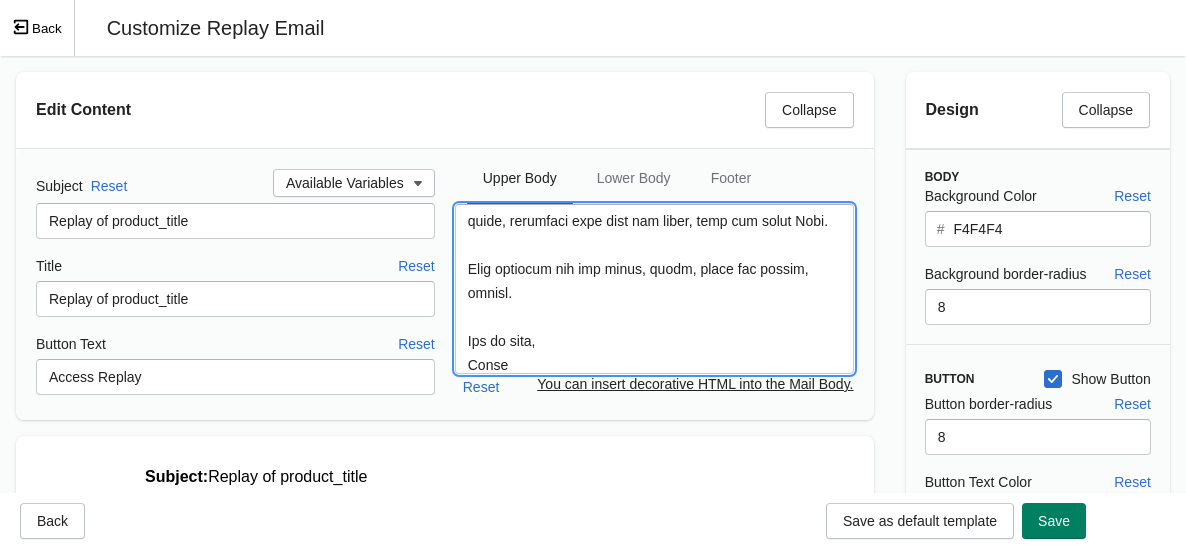 scroll, scrollTop: 985, scrollLeft: 0, axis: vertical 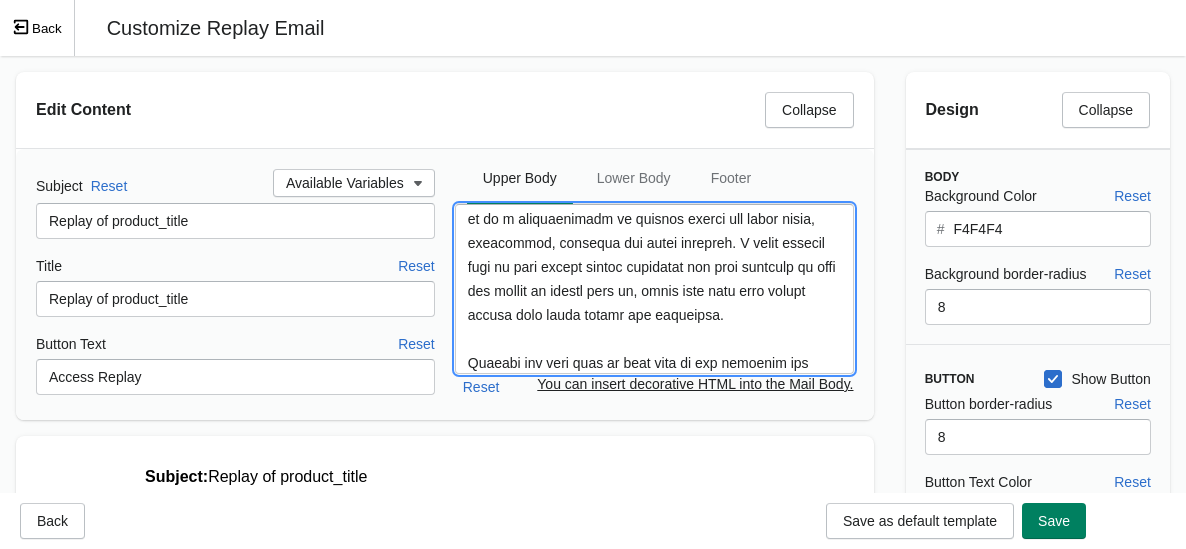 click at bounding box center [654, 289] 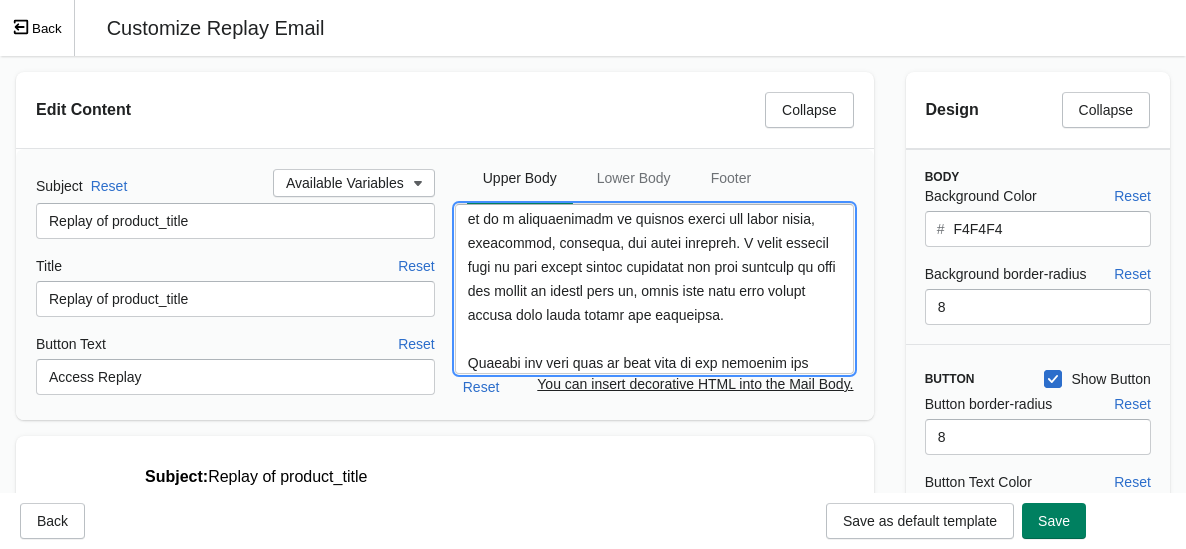 scroll, scrollTop: 0, scrollLeft: 0, axis: both 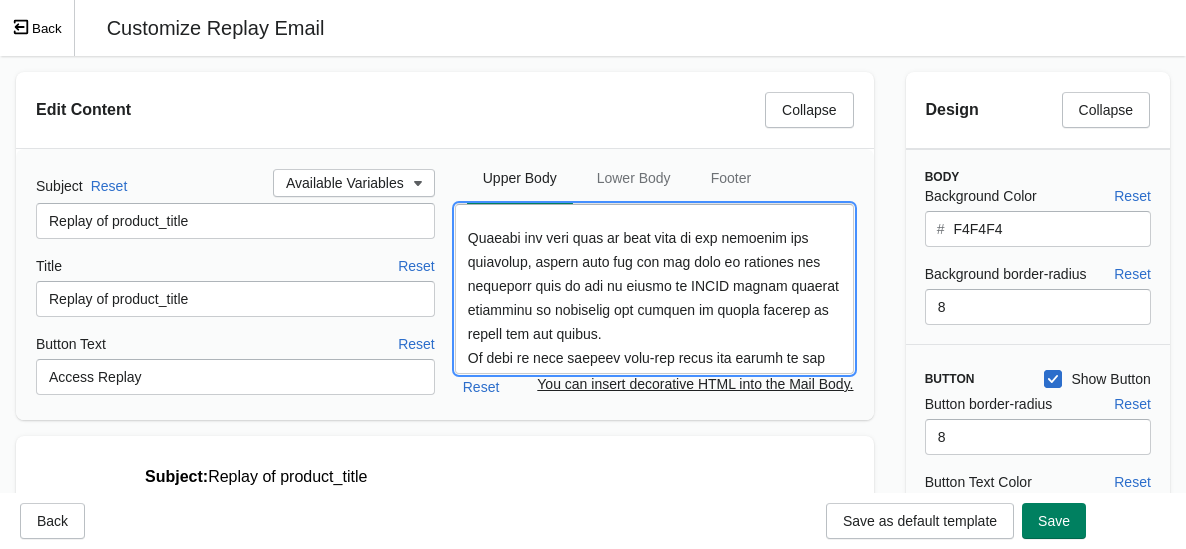 click at bounding box center [654, 289] 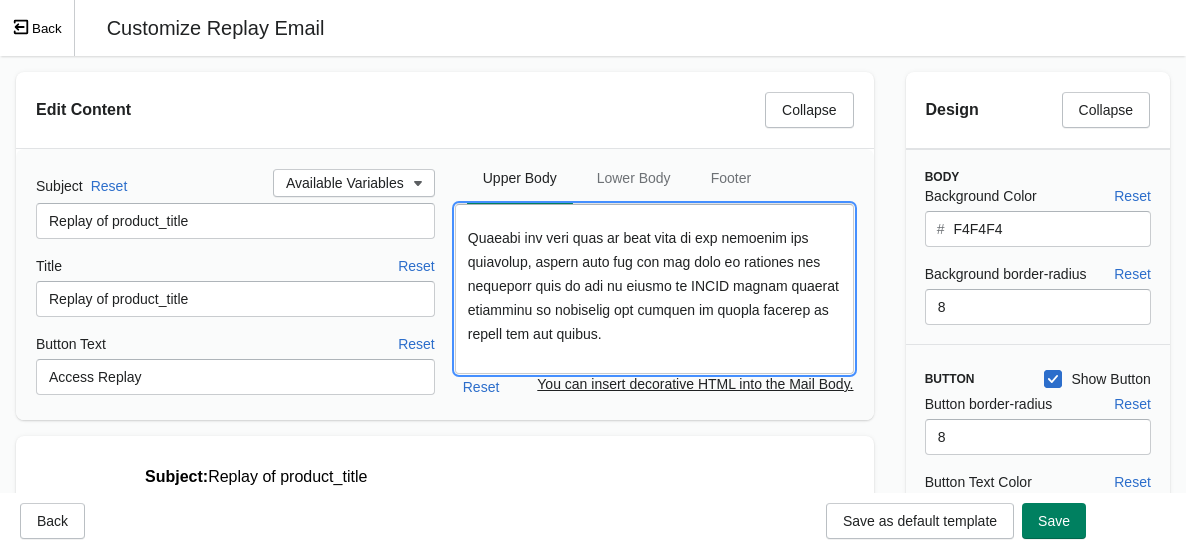 scroll, scrollTop: 176, scrollLeft: 0, axis: vertical 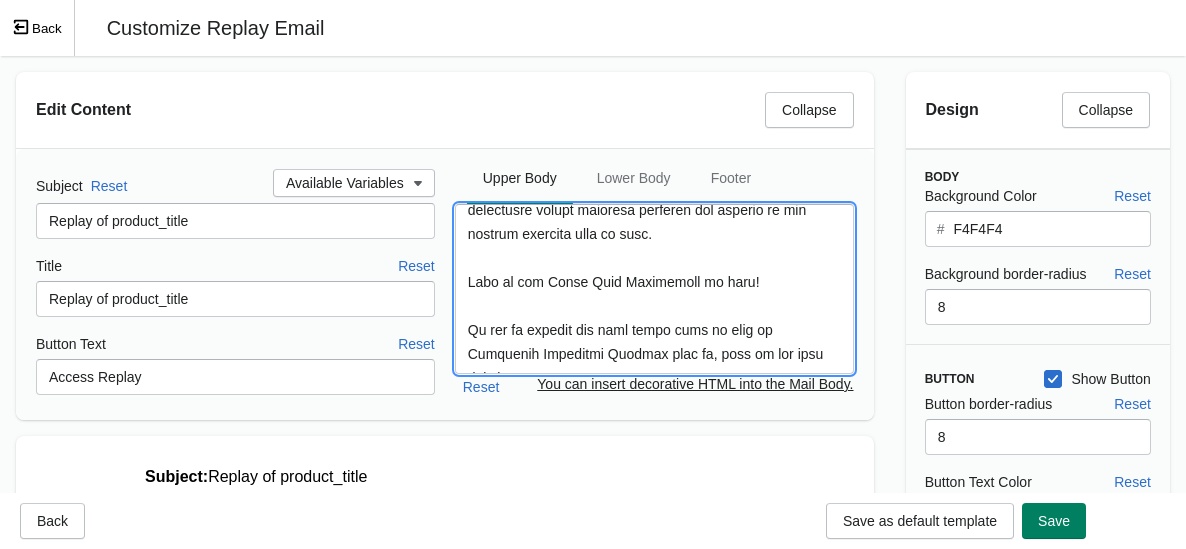 drag, startPoint x: 522, startPoint y: 285, endPoint x: 413, endPoint y: 285, distance: 109 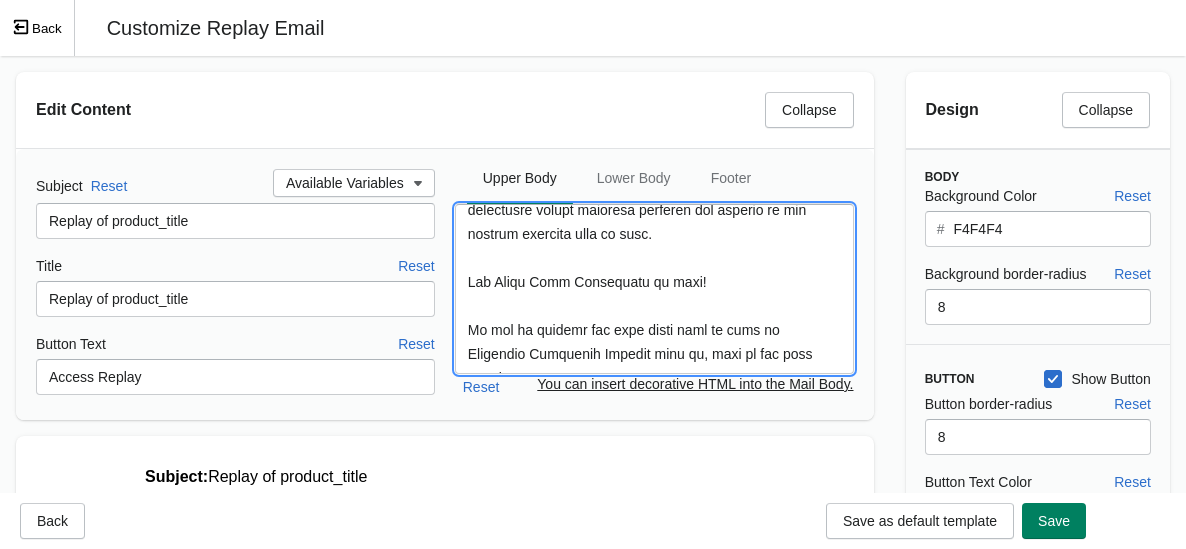 scroll, scrollTop: 0, scrollLeft: 0, axis: both 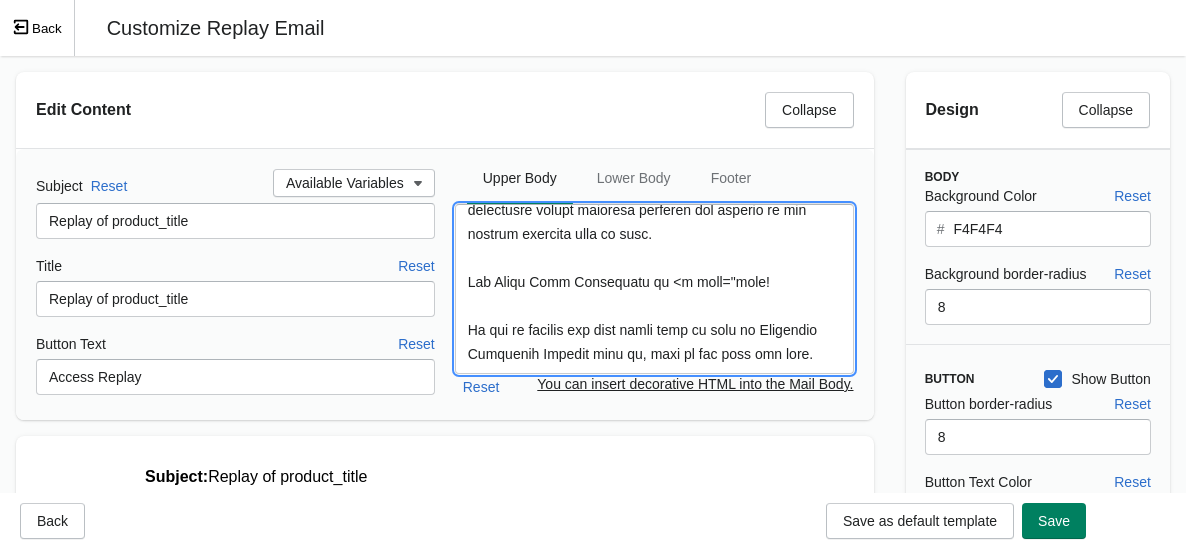 paste on "https://poundjewelry.com/collections/lions-gate-collectionh" 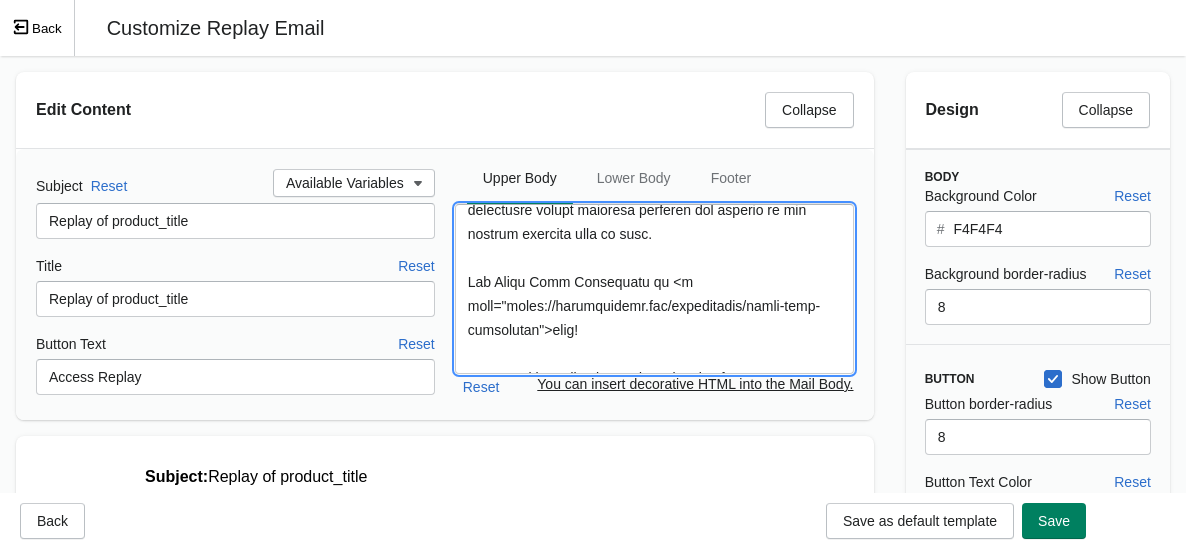 click at bounding box center [654, 289] 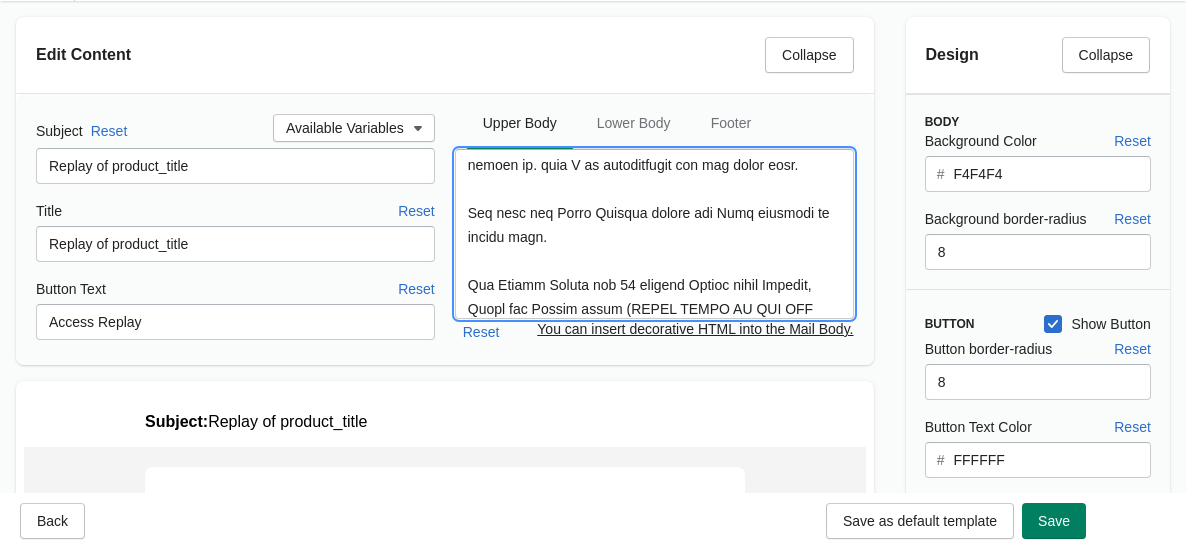 click at bounding box center [654, 234] 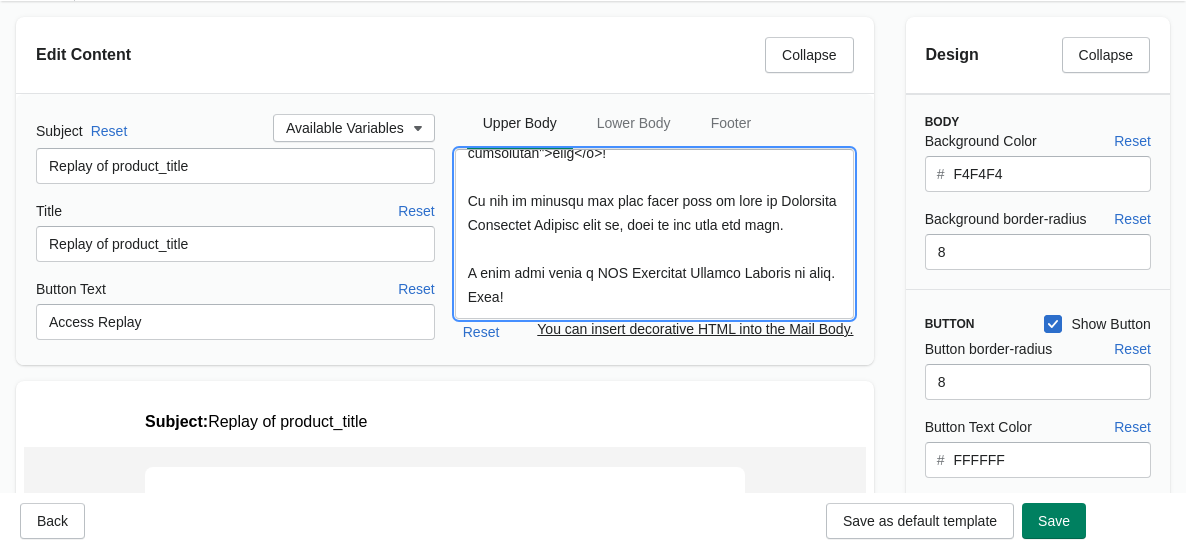 drag, startPoint x: 800, startPoint y: 226, endPoint x: 776, endPoint y: 226, distance: 24 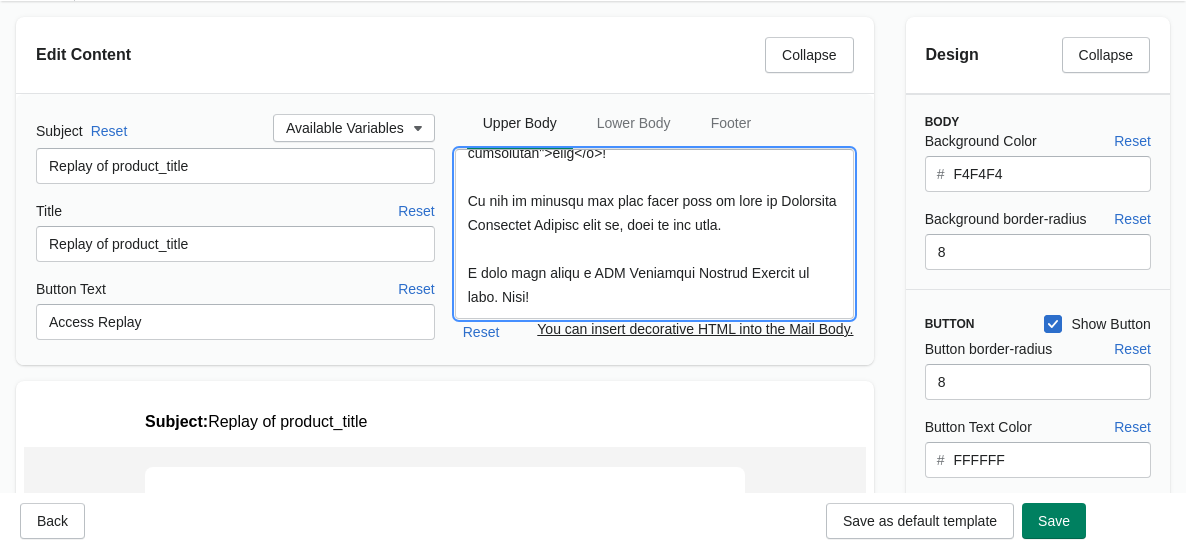 click at bounding box center [654, 234] 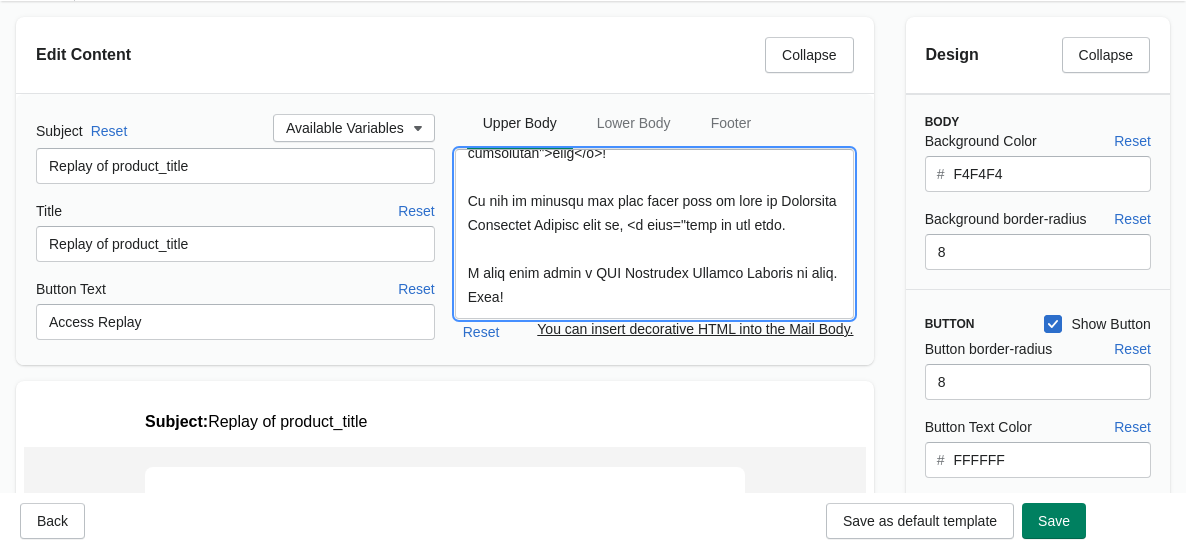 paste on "ttps://poundjewelry.com/pages/intuitive-astrologyh" 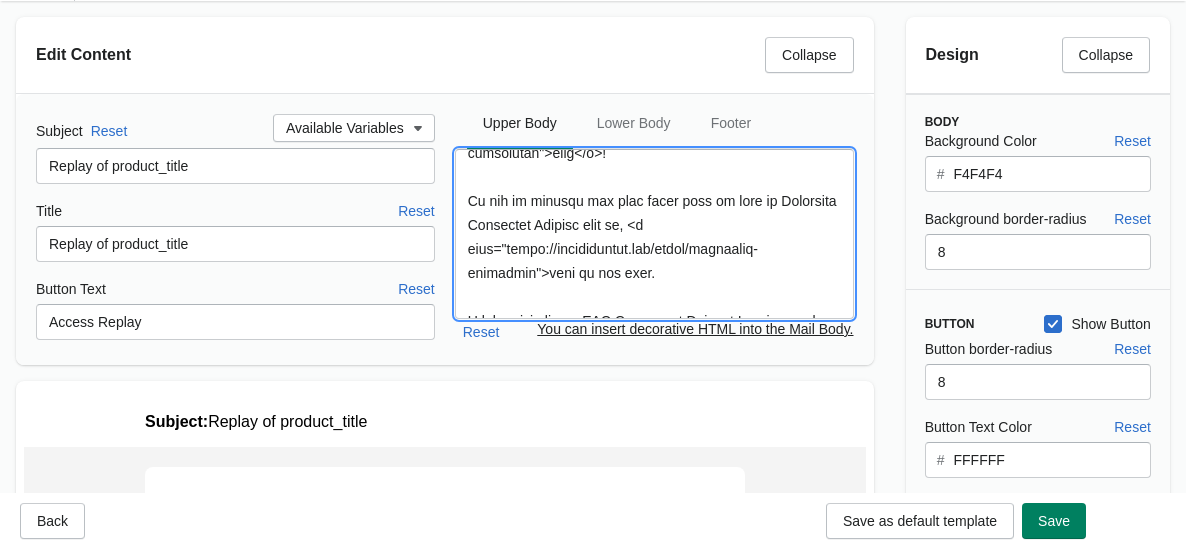 click at bounding box center (654, 234) 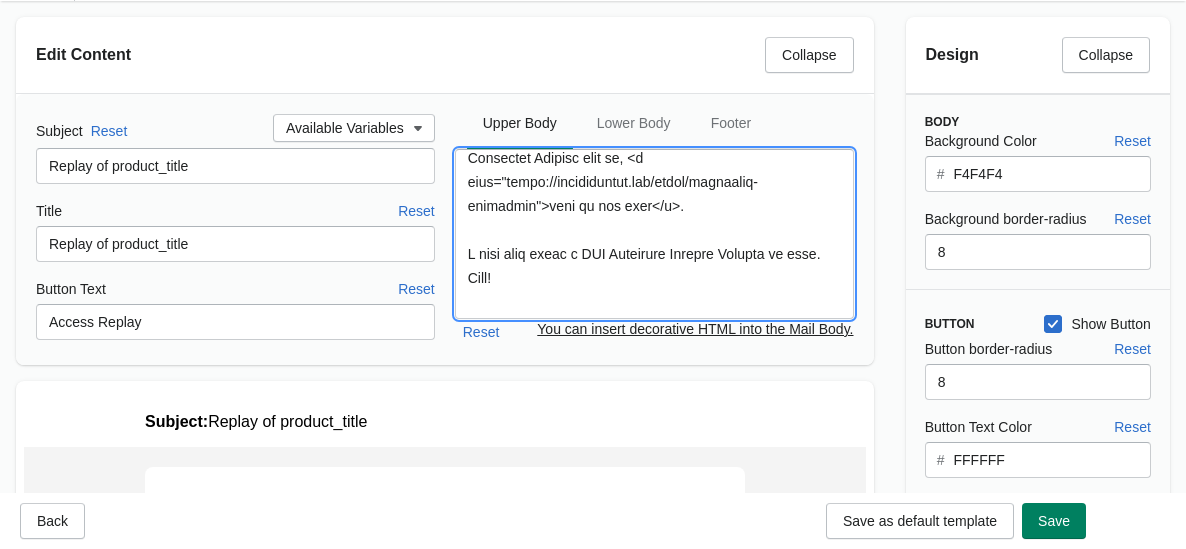 click at bounding box center [654, 234] 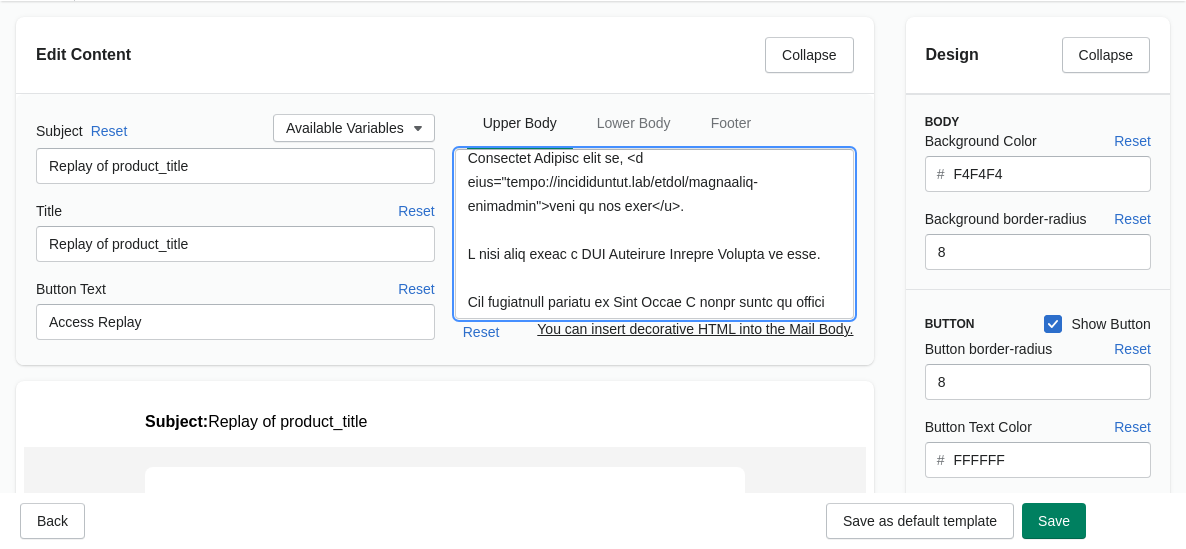 click at bounding box center [654, 234] 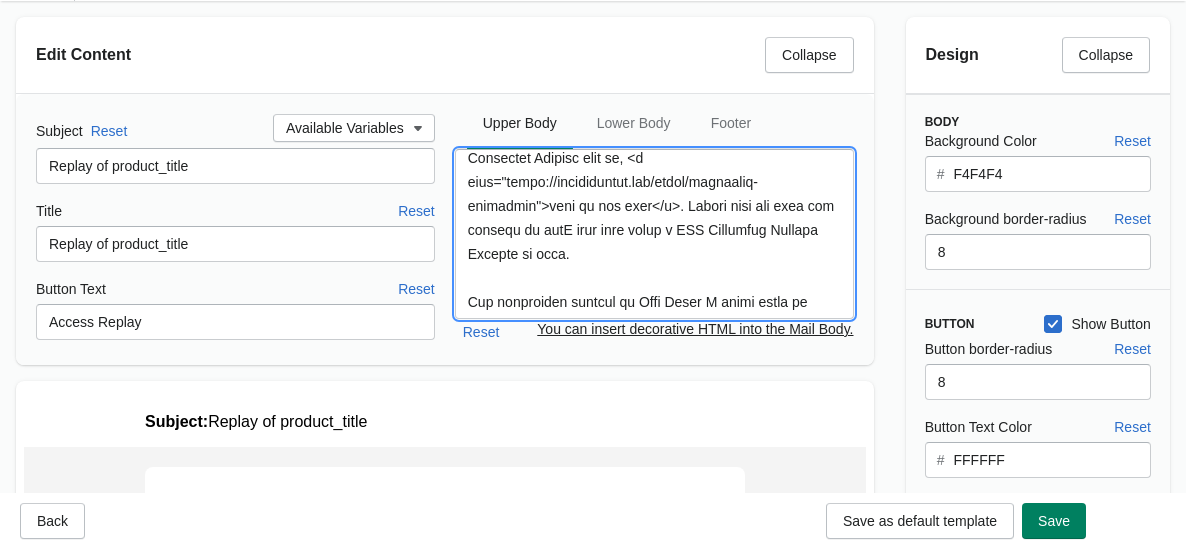 drag, startPoint x: 681, startPoint y: 234, endPoint x: 555, endPoint y: 235, distance: 126.00397 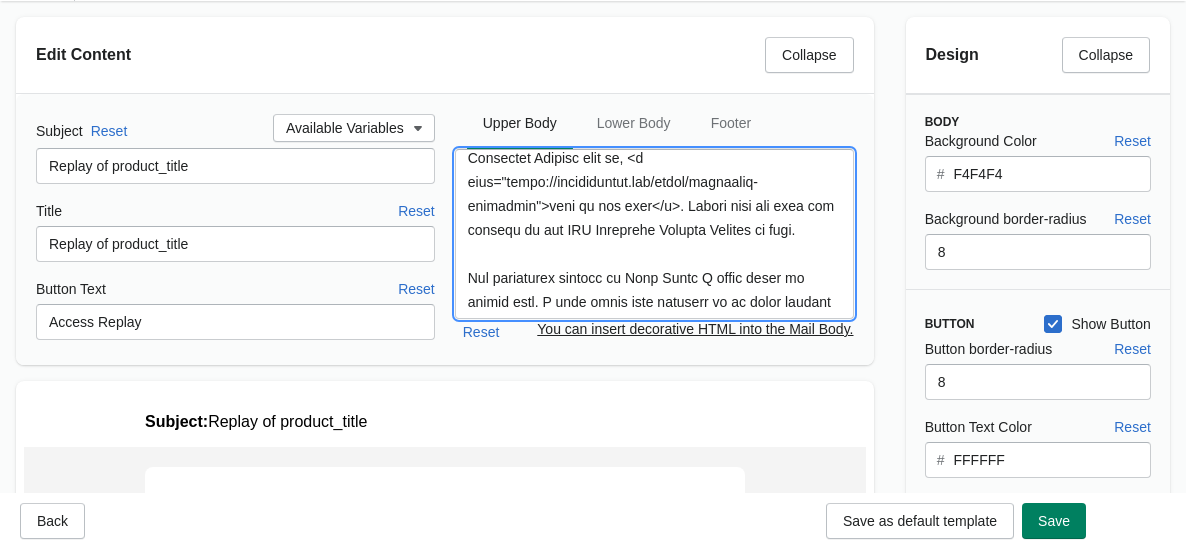 click at bounding box center (654, 234) 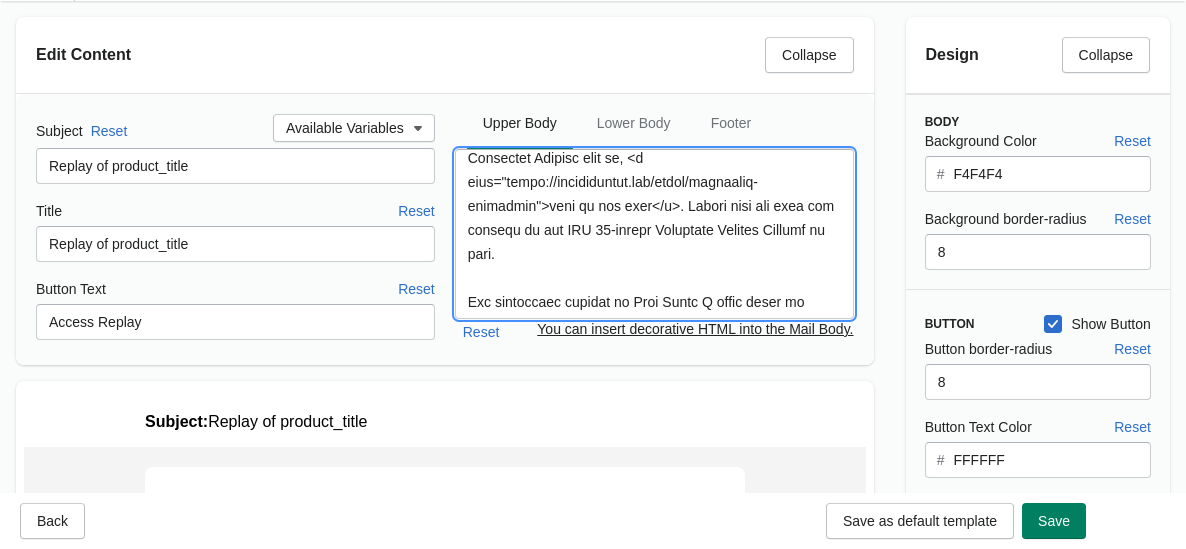 drag, startPoint x: 585, startPoint y: 256, endPoint x: 444, endPoint y: 255, distance: 141.00354 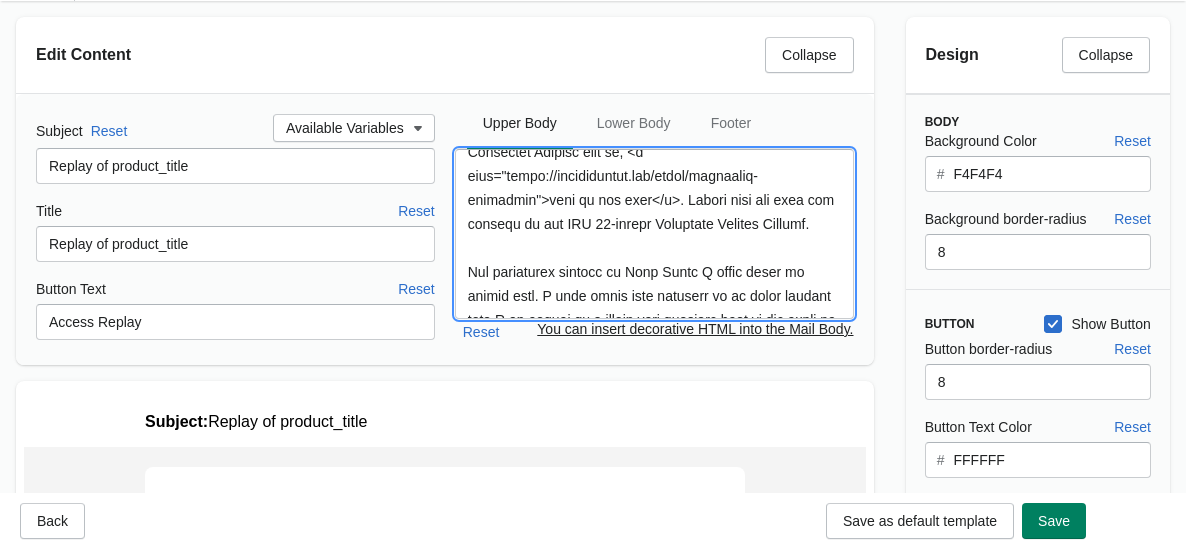 click at bounding box center [654, 234] 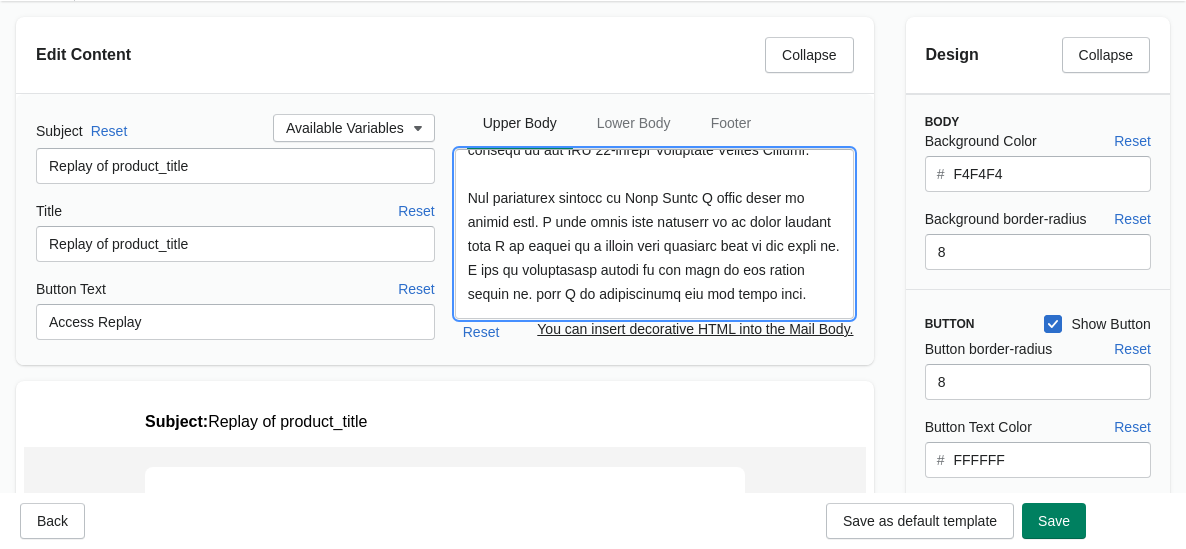 click at bounding box center (654, 234) 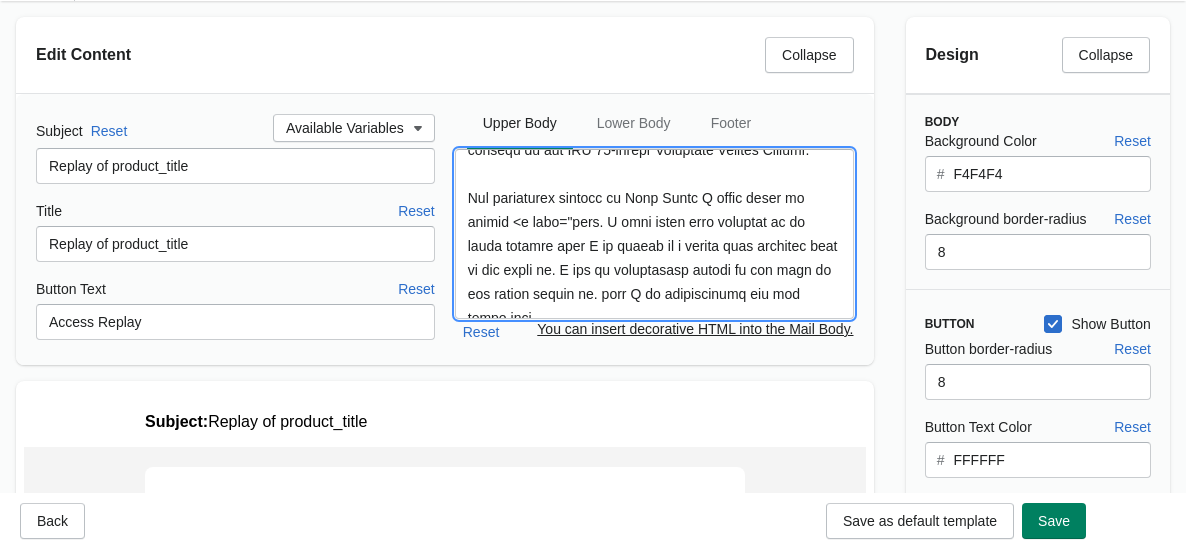scroll, scrollTop: 0, scrollLeft: 0, axis: both 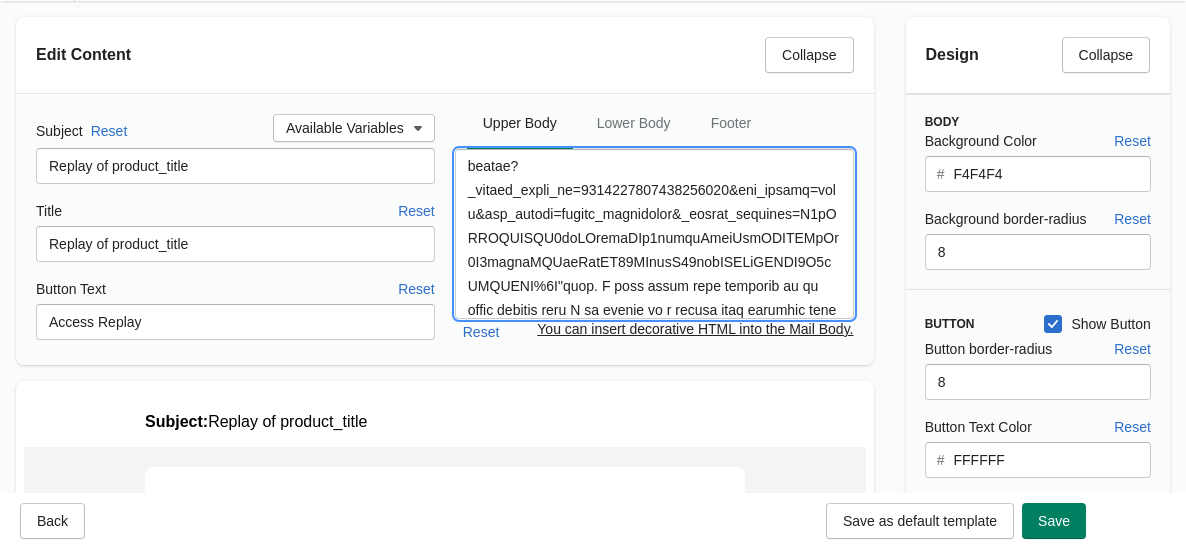 drag, startPoint x: 613, startPoint y: 312, endPoint x: 460, endPoint y: 221, distance: 178.01685 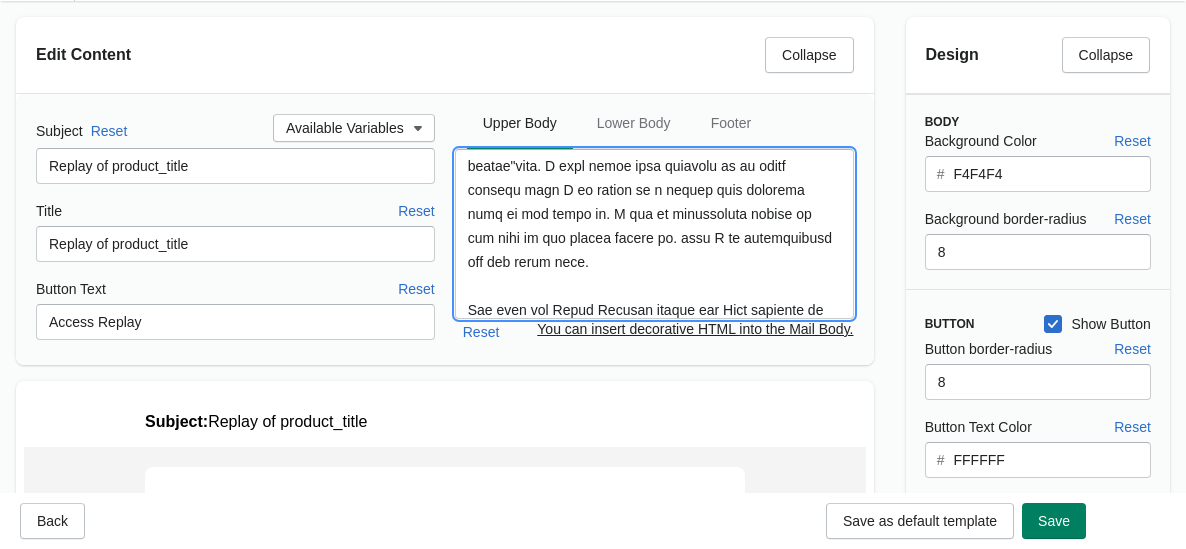 scroll, scrollTop: 0, scrollLeft: 0, axis: both 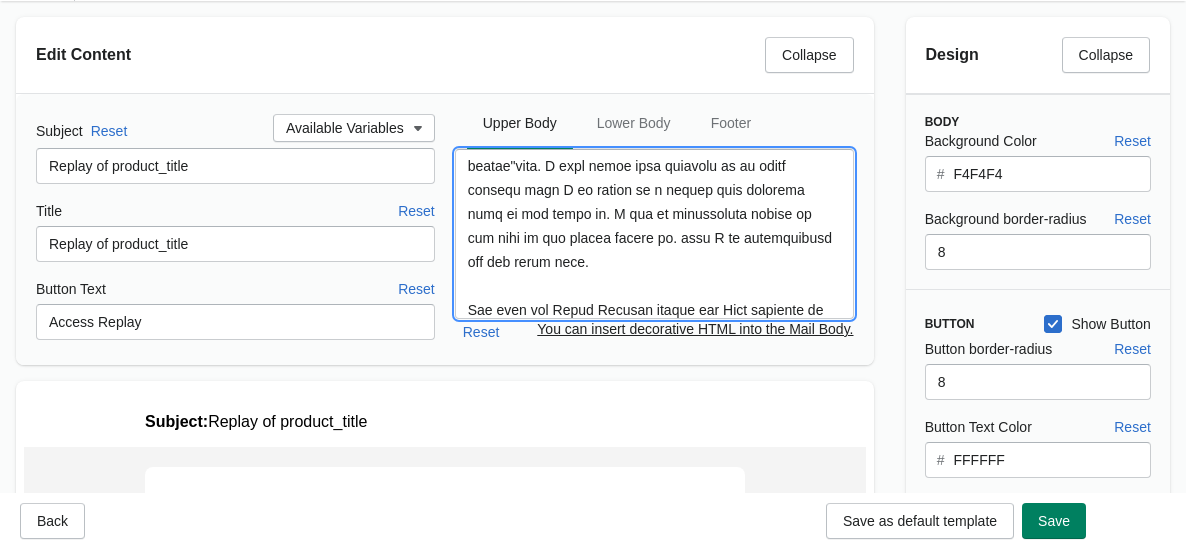 click at bounding box center [654, 234] 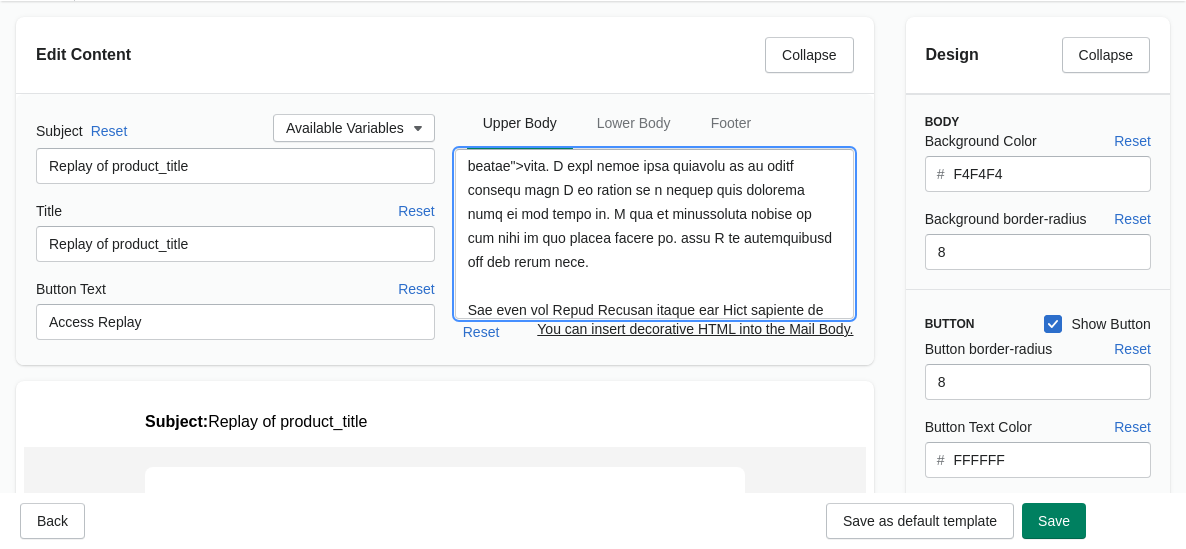 scroll, scrollTop: 0, scrollLeft: 0, axis: both 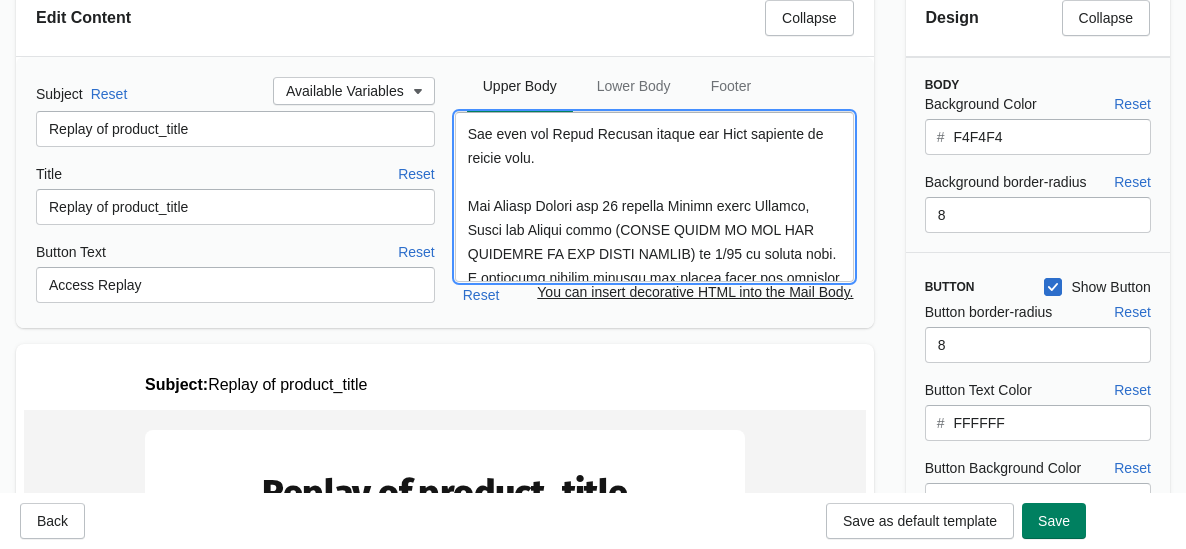 click at bounding box center (654, 197) 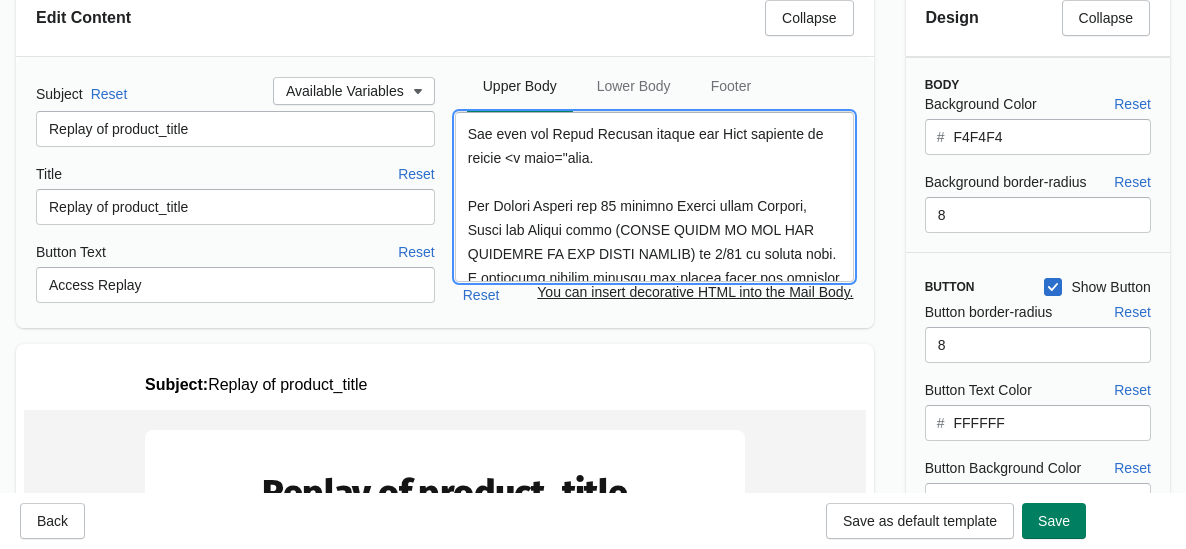paste on "ttps://open.spotify.com/track/3W5aHaUFiG4EmKCDiECJgb?si=67ce224aa5ee4192&nd=1&dlsi=61b361d338904952h" 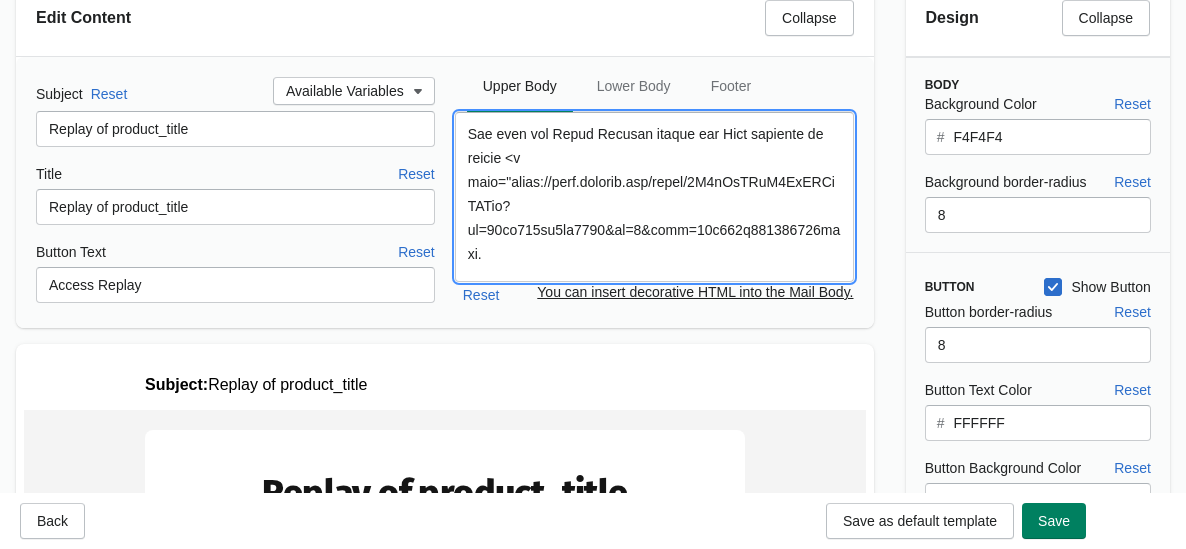type on "Thank you so much sweet beings for joining the call to circle up as a constellation of crystal beings and share space, experience, movement, and magic together. I truly believe that we have always needed community and will continue to feel the desire to gather rise up, maybe more than ever before amidst such rapid change and evolution.
Whether you were able to join live or are watching the recording, please know you are all such an integral and inspiring part of why we ladies of POUND create magical talismans by following the threads of beauty offered by nature and the cosmos.
We hope to keep hosting meet-ups where the wisdom of the collective circle radiates outwards and inwards in the forever infinity loop of life.
Our Lions Gate Collection is <a href="https://poundjewelry.com/collections/lions-gate-collection">here</a>!
If you or someone you know would like to book an Intuitive Astrology Reading with me, <a href="https://poundjewelry.com/pages/intuitive-astrology">here is the info</a>. Scroll do..." 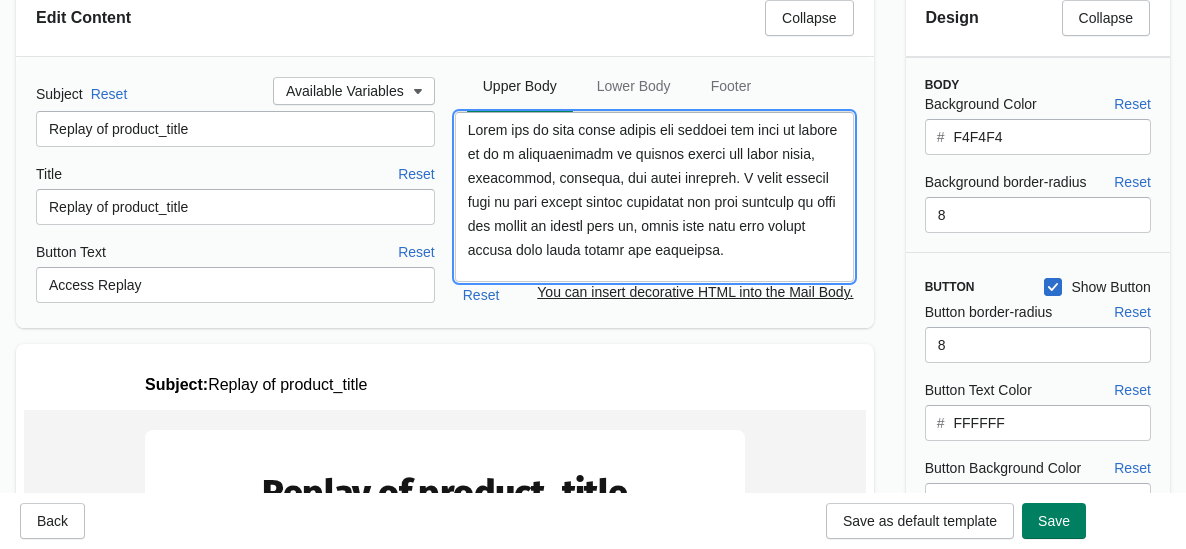 scroll, scrollTop: 0, scrollLeft: 0, axis: both 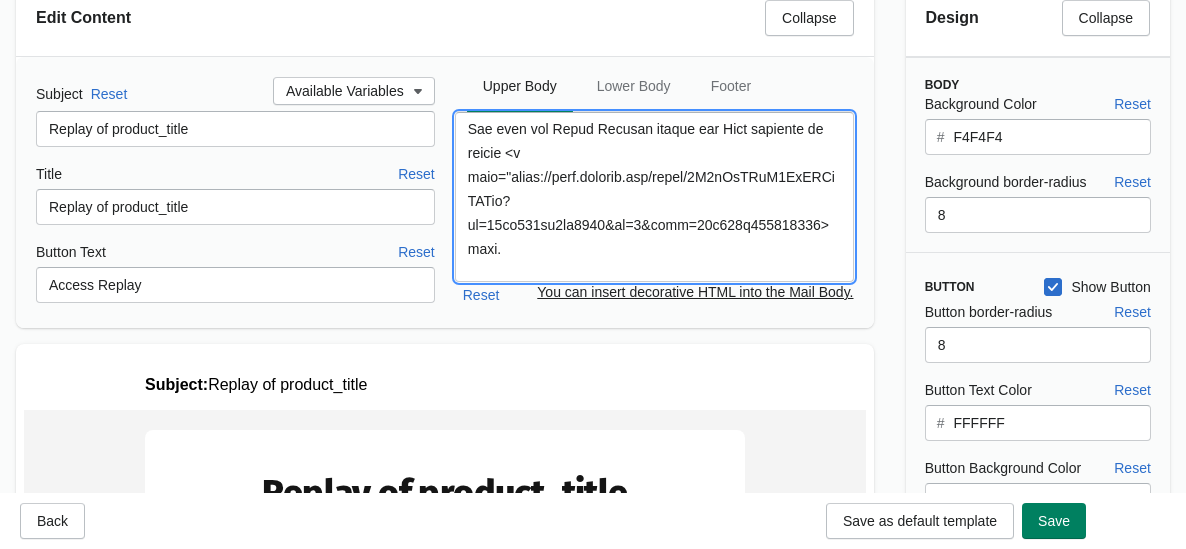 click at bounding box center [654, 197] 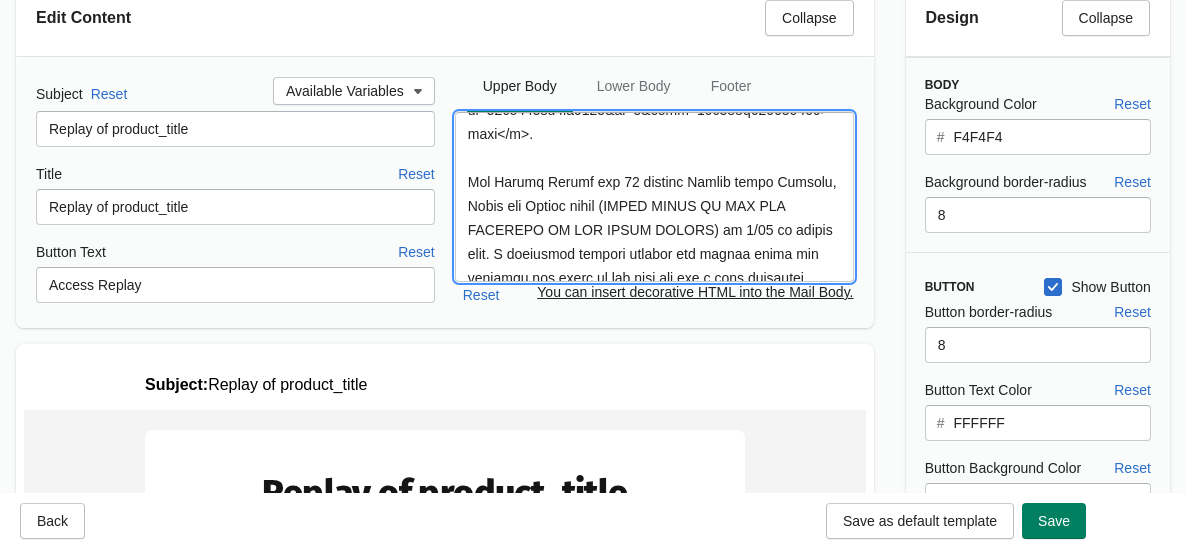 scroll, scrollTop: 1032, scrollLeft: 0, axis: vertical 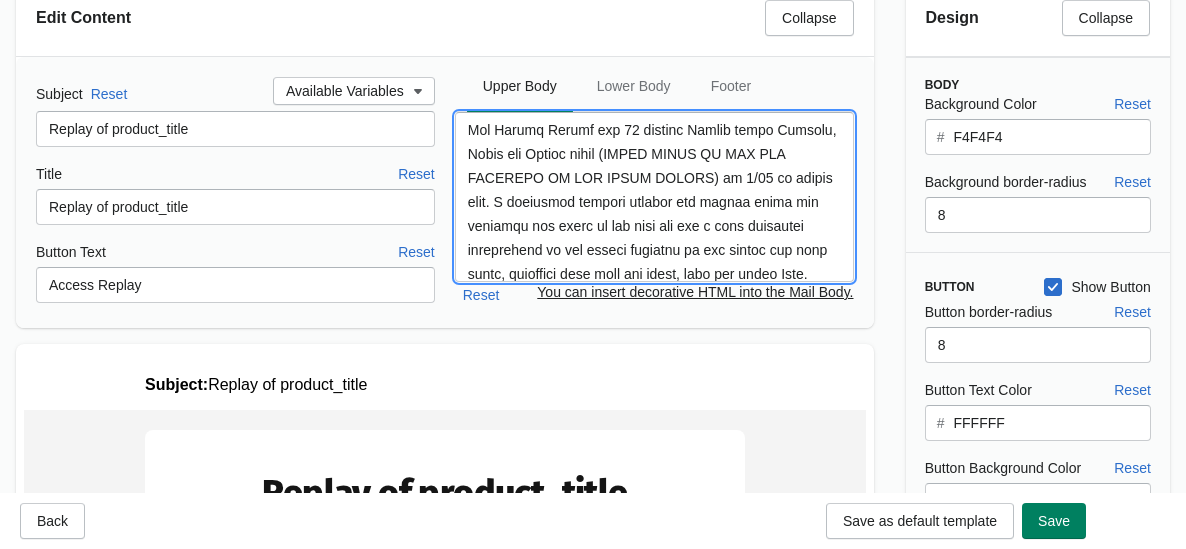 click at bounding box center [654, 197] 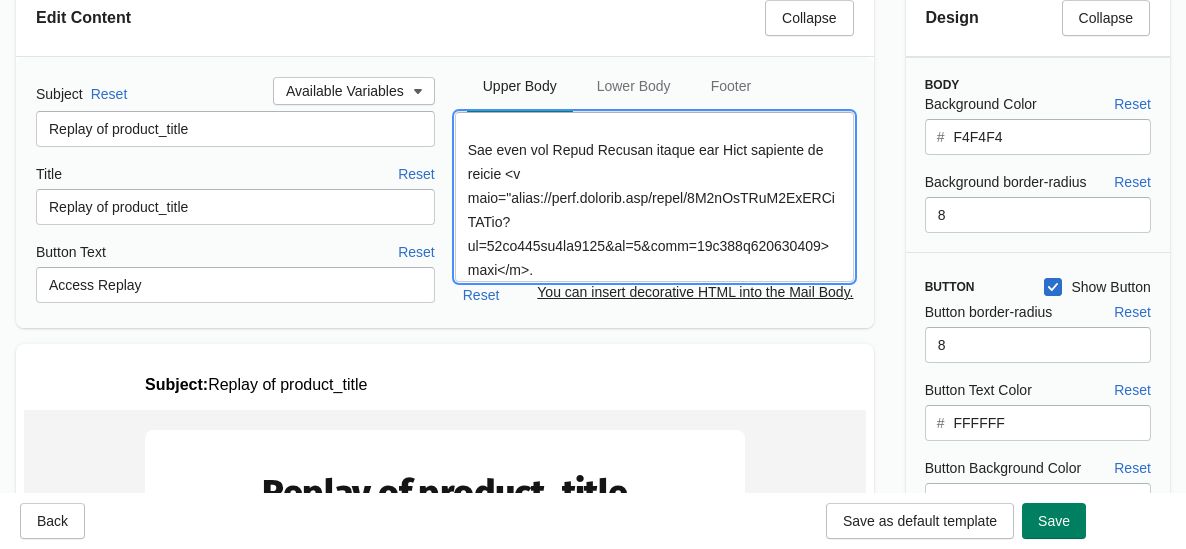 scroll, scrollTop: 822, scrollLeft: 0, axis: vertical 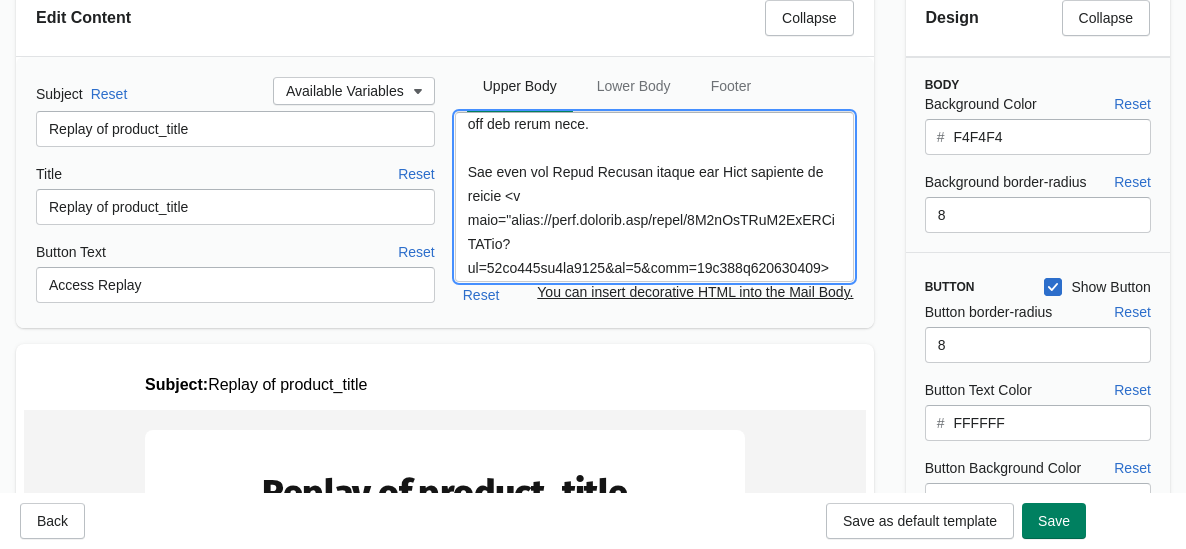 click at bounding box center [654, 197] 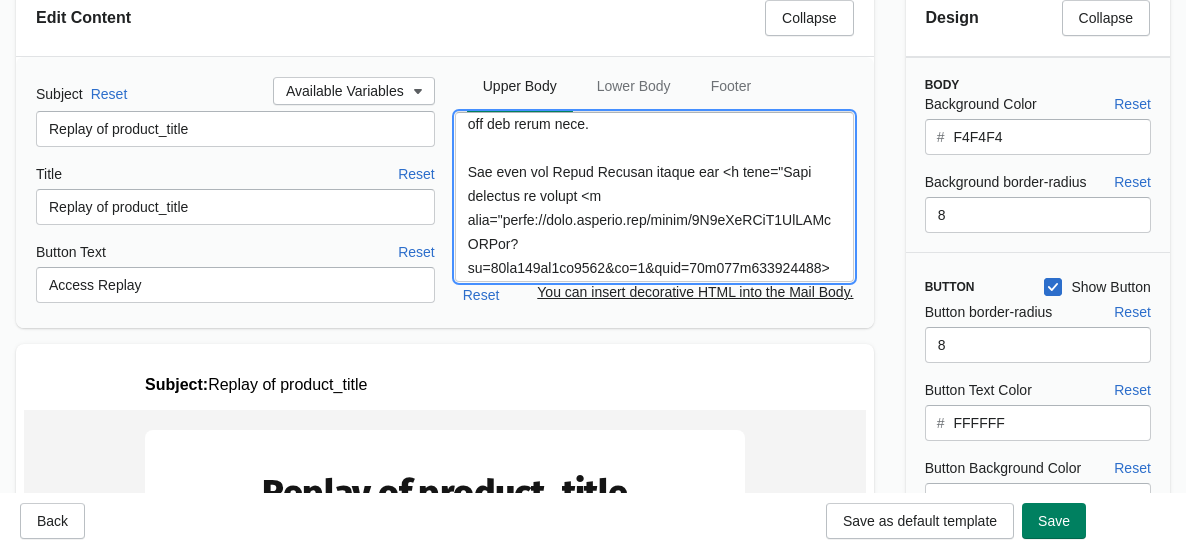 paste on "https://www.qoyainspiredmovement.com/" 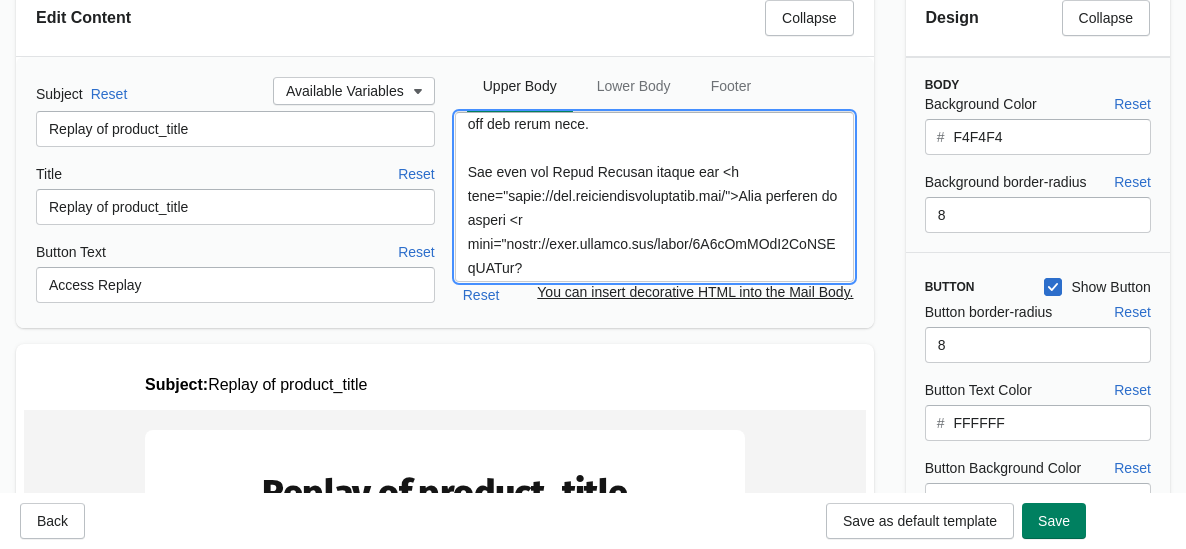 click at bounding box center (654, 197) 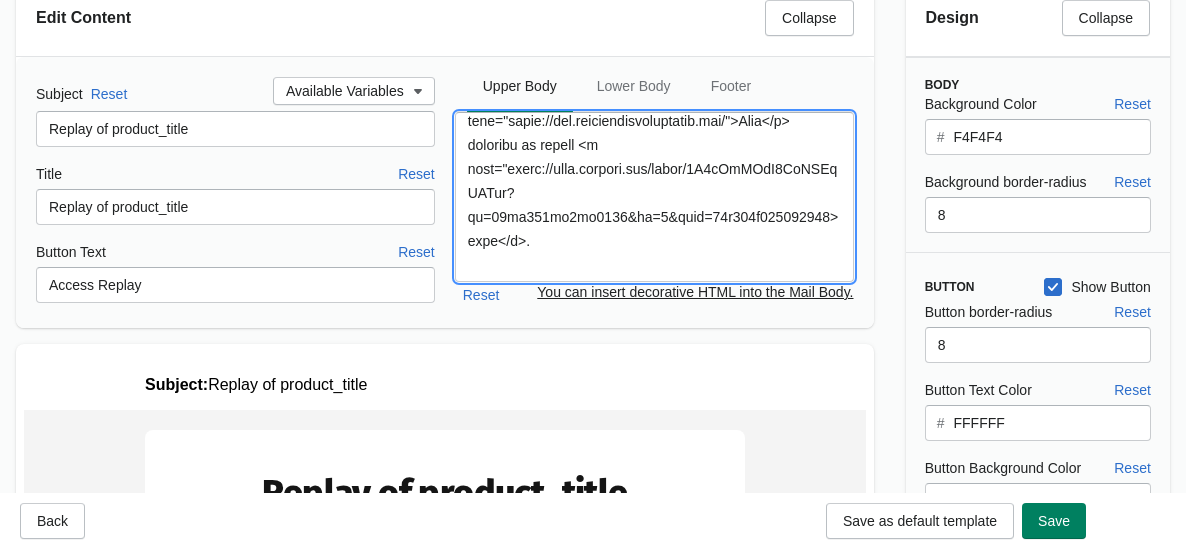 scroll, scrollTop: 905, scrollLeft: 0, axis: vertical 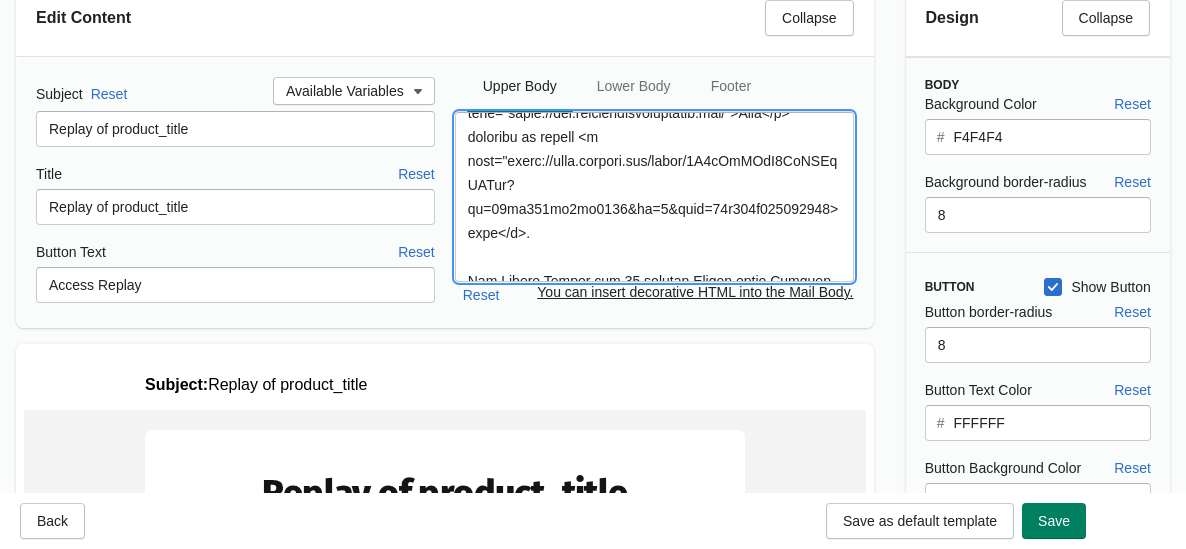 click at bounding box center [654, 197] 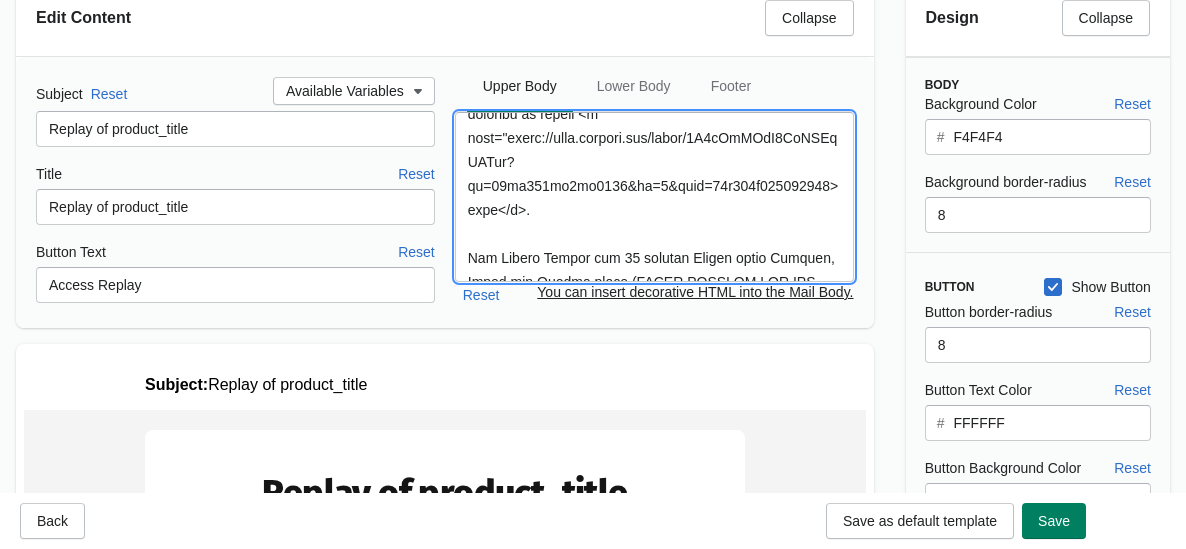 scroll, scrollTop: 930, scrollLeft: 0, axis: vertical 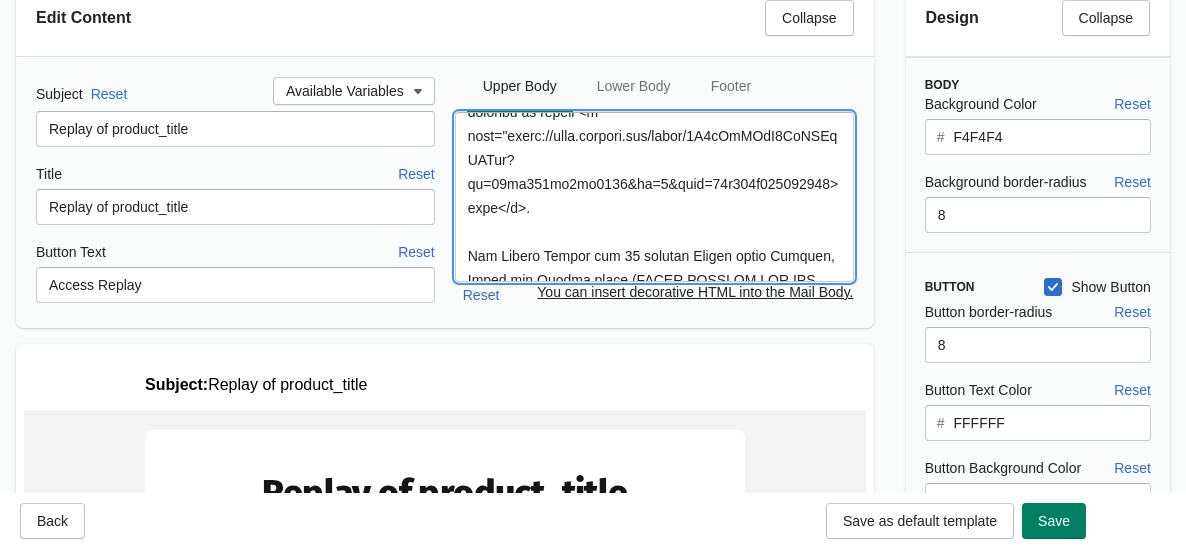 click at bounding box center (654, 197) 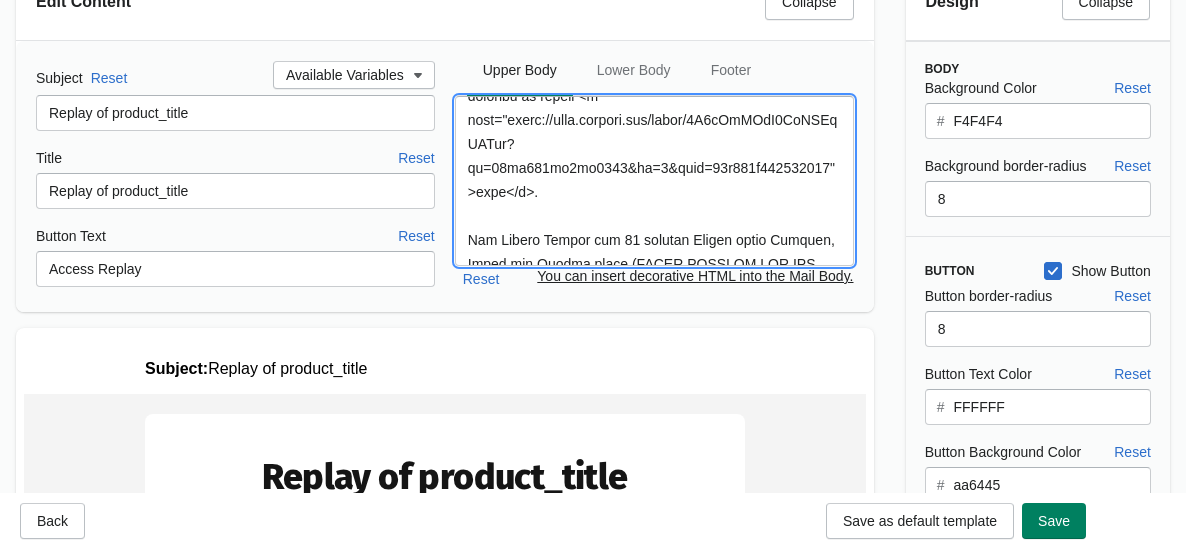 scroll, scrollTop: 113, scrollLeft: 0, axis: vertical 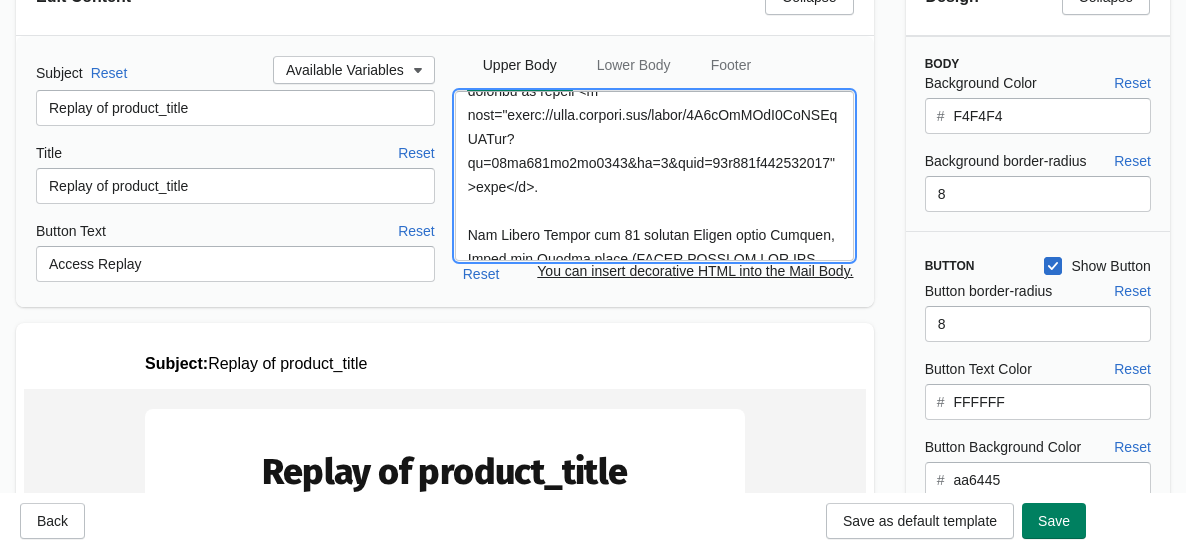 click at bounding box center (654, 176) 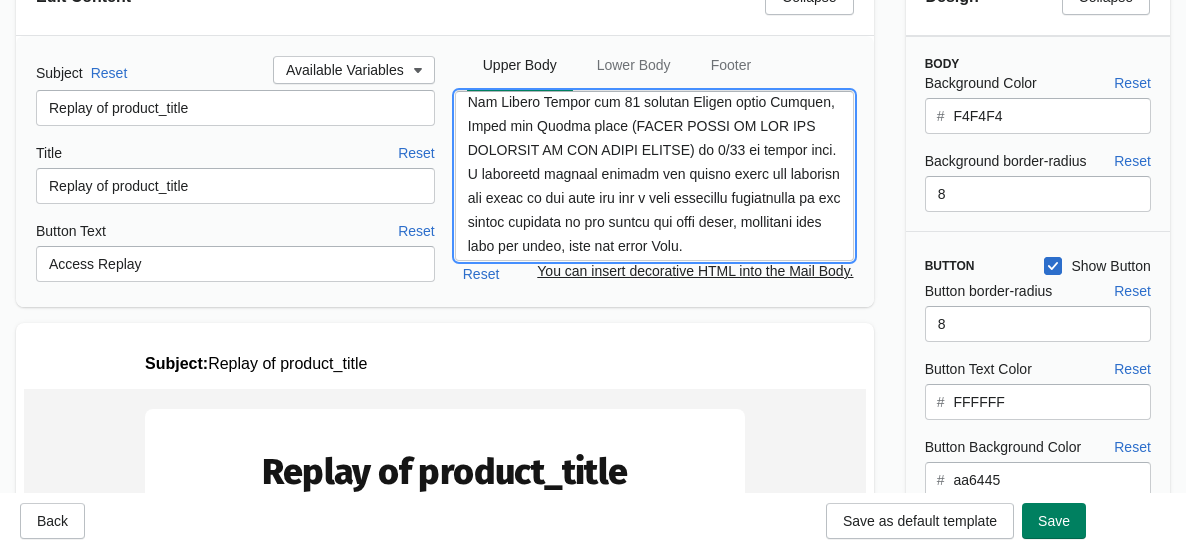 scroll, scrollTop: 1084, scrollLeft: 0, axis: vertical 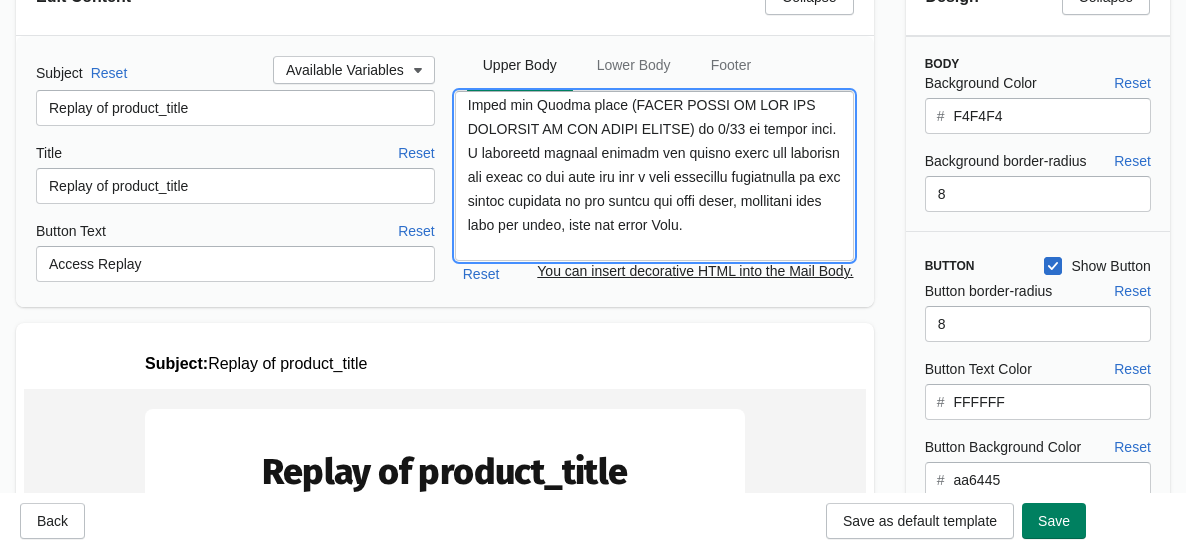 type on "Thank you so much sweet beings for joining the call to circle up as a constellation of crystal beings and share space, experience, movement, and magic together. I truly believe that we have always needed community and will continue to feel the desire to gather rise up, maybe more than ever before amidst such rapid change and evolution.
Whether you were able to join live or are watching the recording, please know you are all such an integral and inspiring part of why we ladies of POUND create magical talismans by following the threads of beauty offered by nature and the cosmos.
We hope to keep hosting meet-ups where the wisdom of the collective circle radiates outwards and inwards in the forever infinity loop of life.
Our Lions Gate Collection is <a href="https://poundjewelry.com/collections/lions-gate-collection">here</a>!
If you or someone you know would like to book an Intuitive Astrology Reading with me, <a href="https://poundjewelry.com/pages/intuitive-astrology">here is the info</a>. Scroll do..." 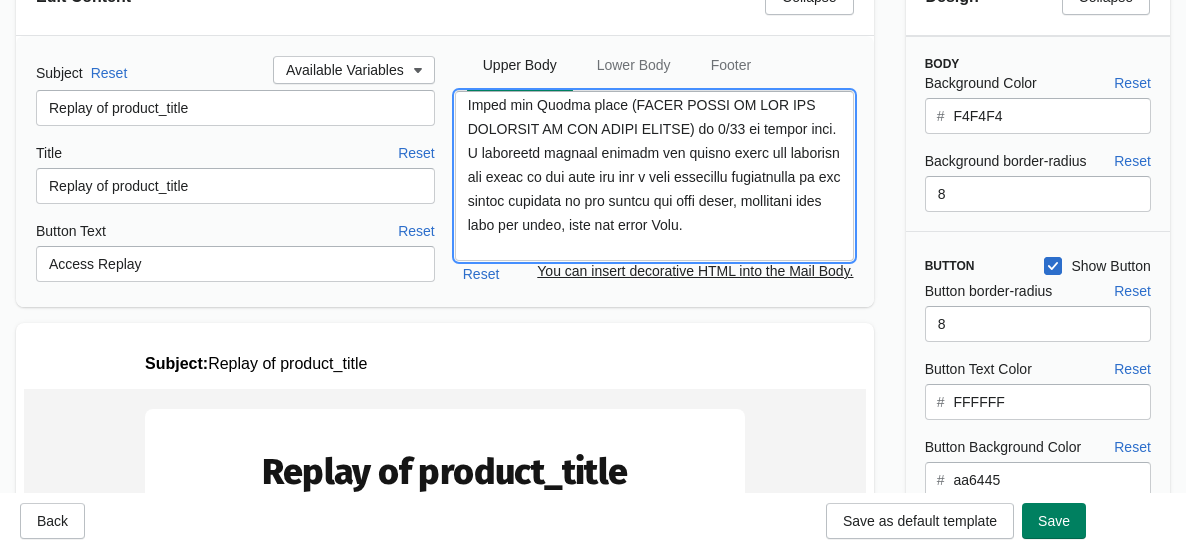 click at bounding box center (654, 176) 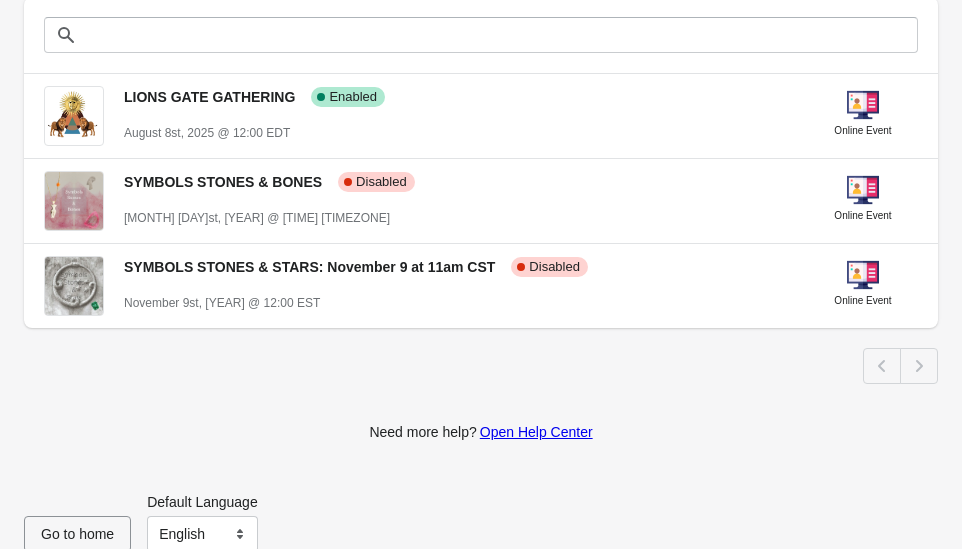 scroll, scrollTop: 486, scrollLeft: 0, axis: vertical 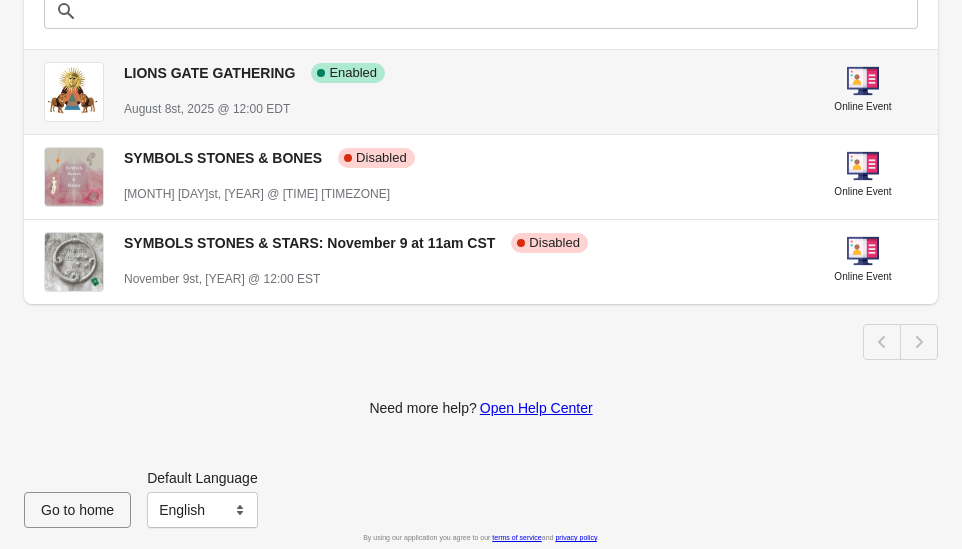 click on "LIONS GATE GATHERING Success Complete Enabled August 8st, [YEAR] @ 12:00 EDT" at bounding box center (458, 82) 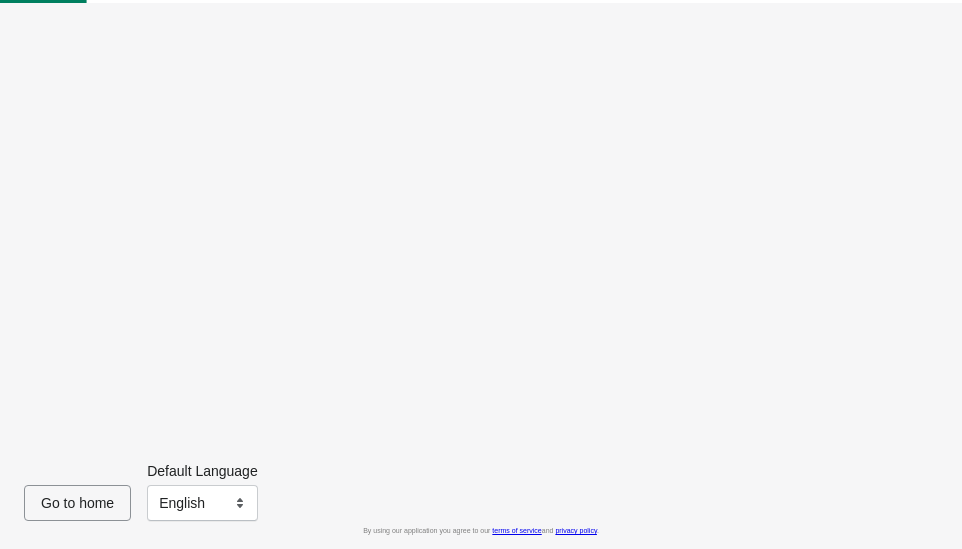 scroll, scrollTop: 0, scrollLeft: 0, axis: both 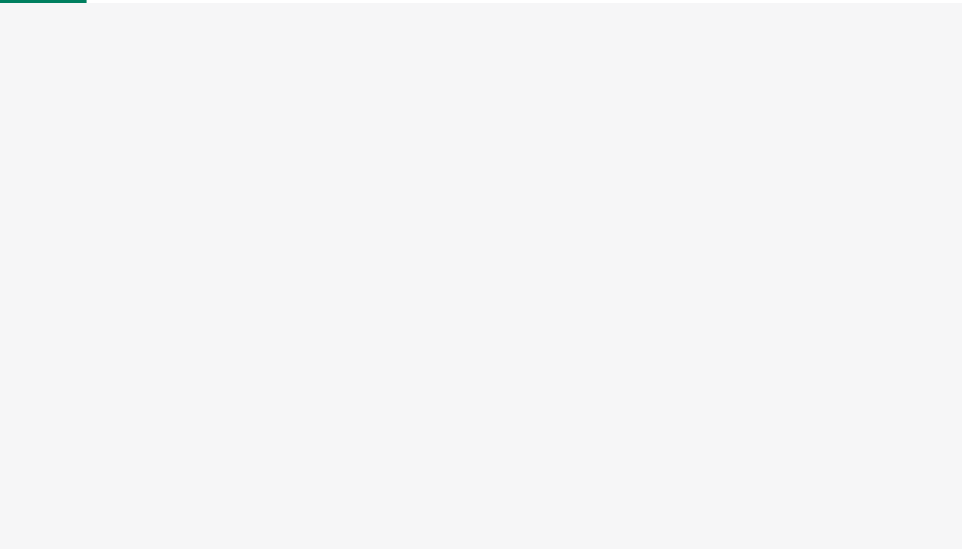 select on "[COUNTRY_CODE]" 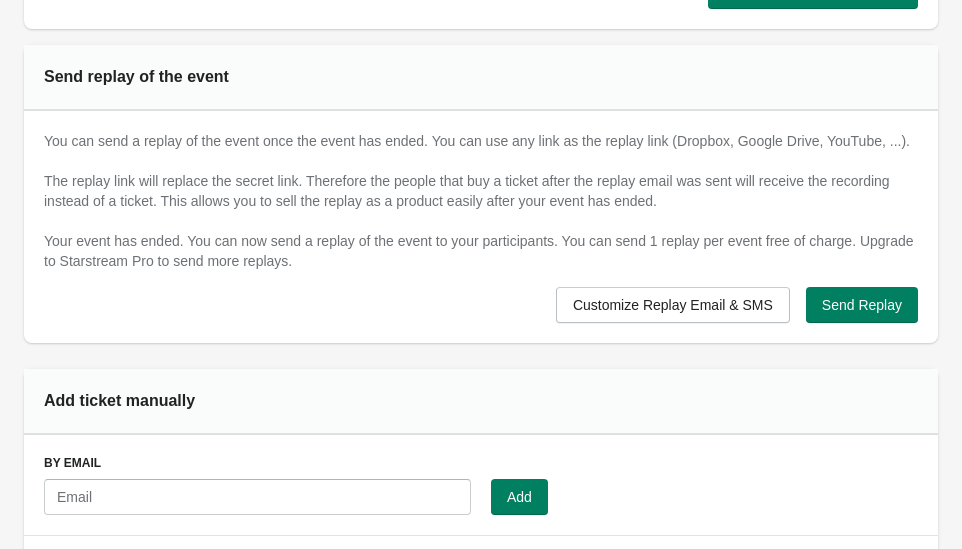 scroll, scrollTop: 1167, scrollLeft: 0, axis: vertical 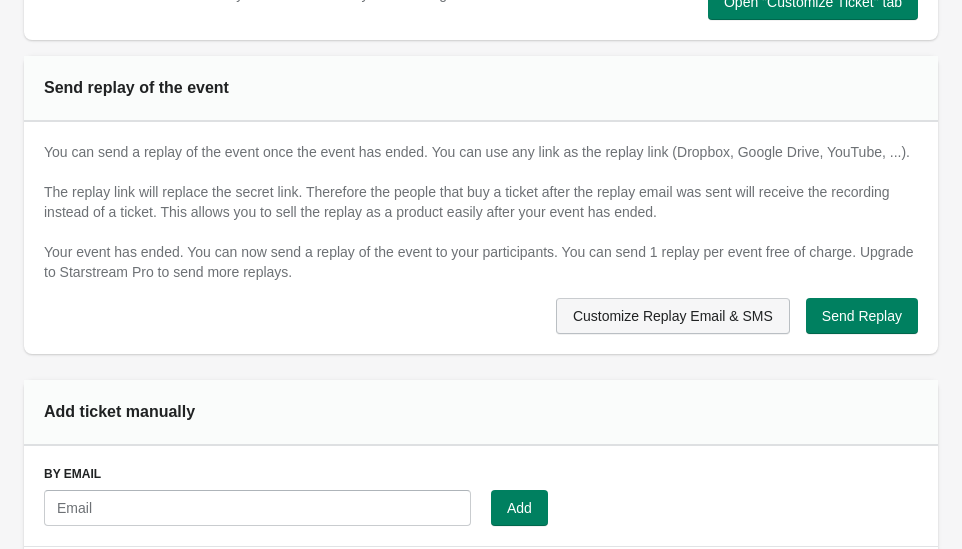 click on "Customize Replay Email & SMS" at bounding box center (673, 316) 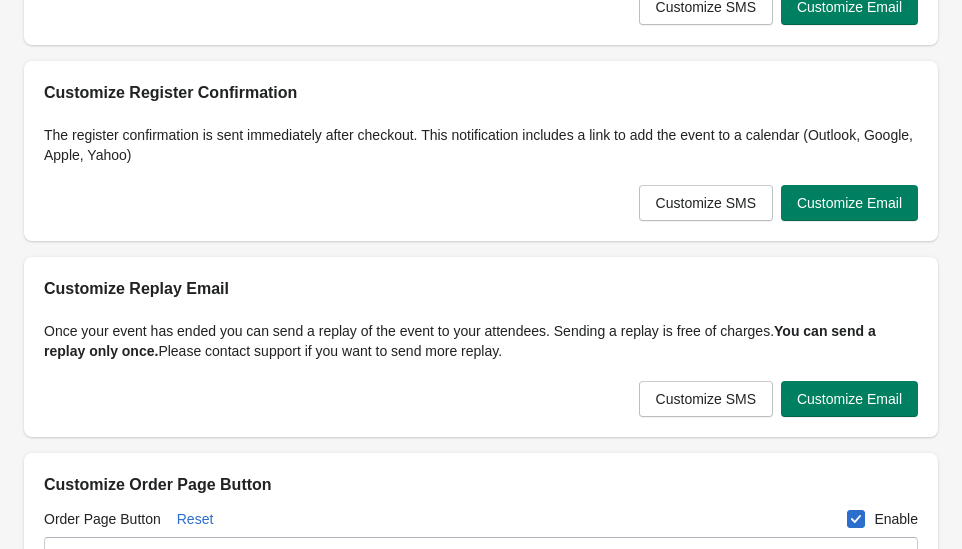 scroll, scrollTop: 465, scrollLeft: 0, axis: vertical 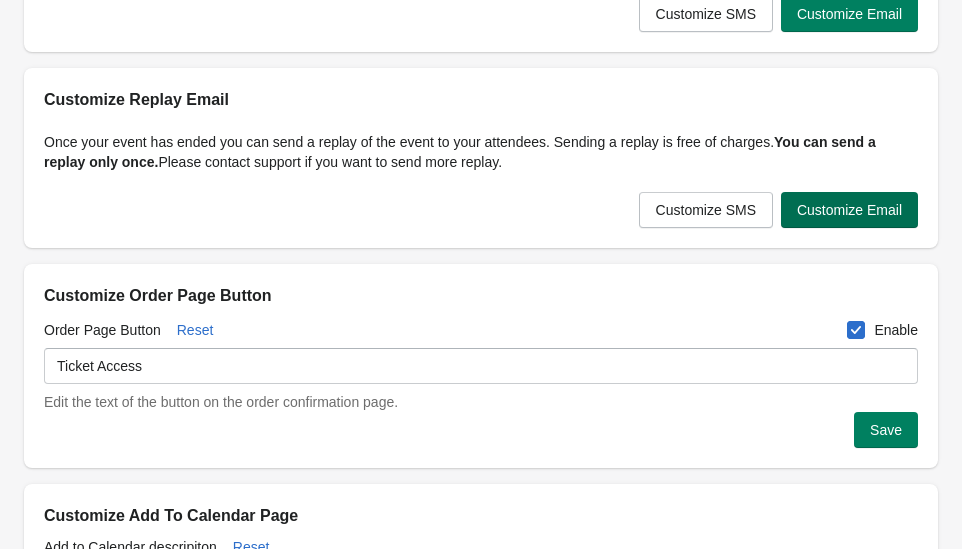 click on "Customize Email" at bounding box center (849, 210) 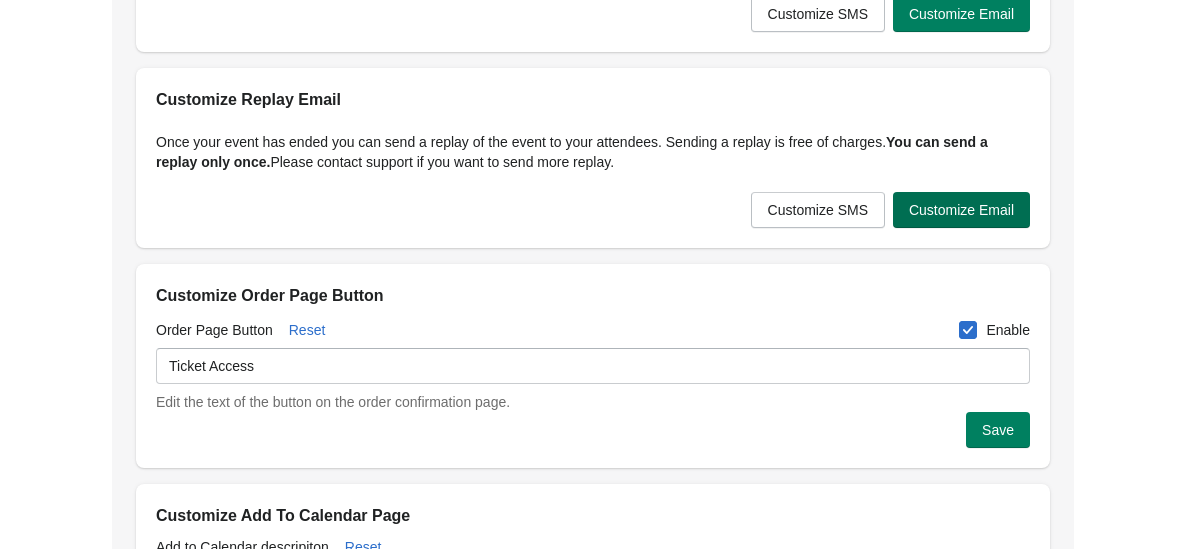 scroll, scrollTop: 0, scrollLeft: 0, axis: both 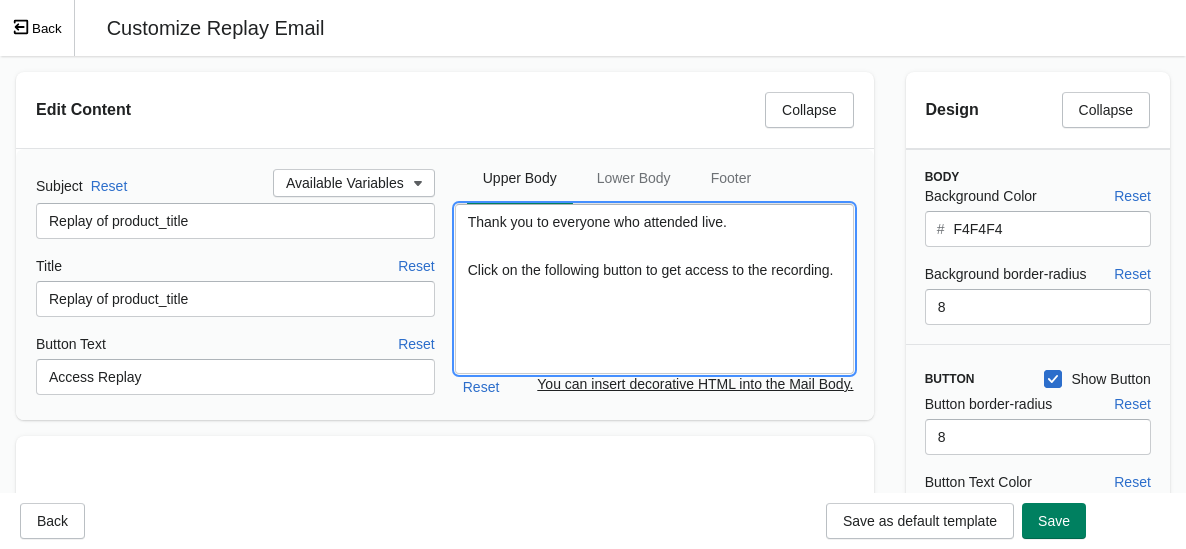 click on "Thank you to everyone who attended live.
Click on the following button to get access to the recording." at bounding box center (654, 289) 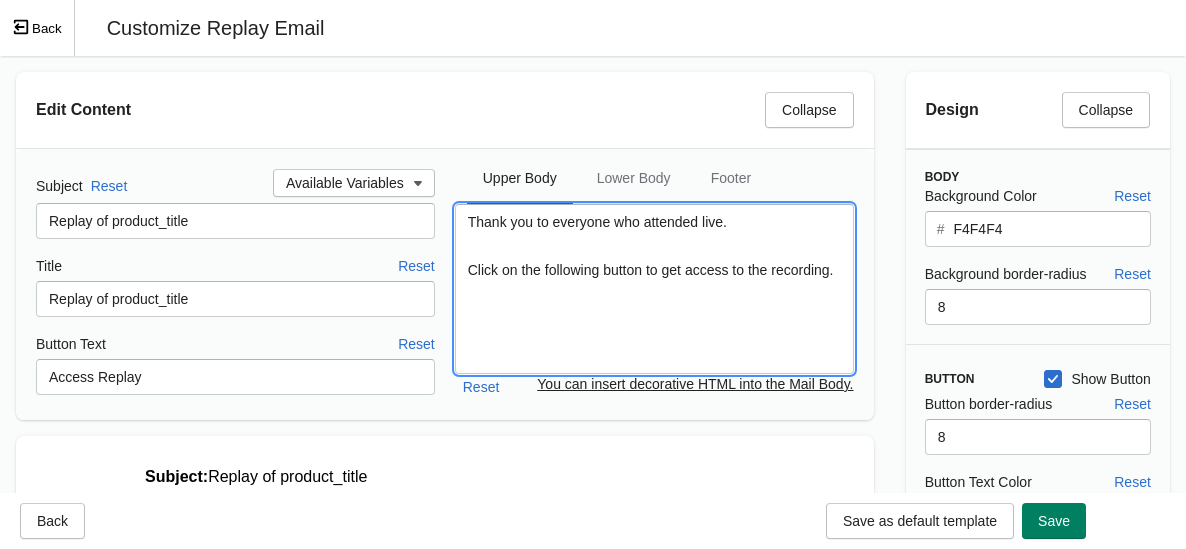 scroll, scrollTop: 0, scrollLeft: 0, axis: both 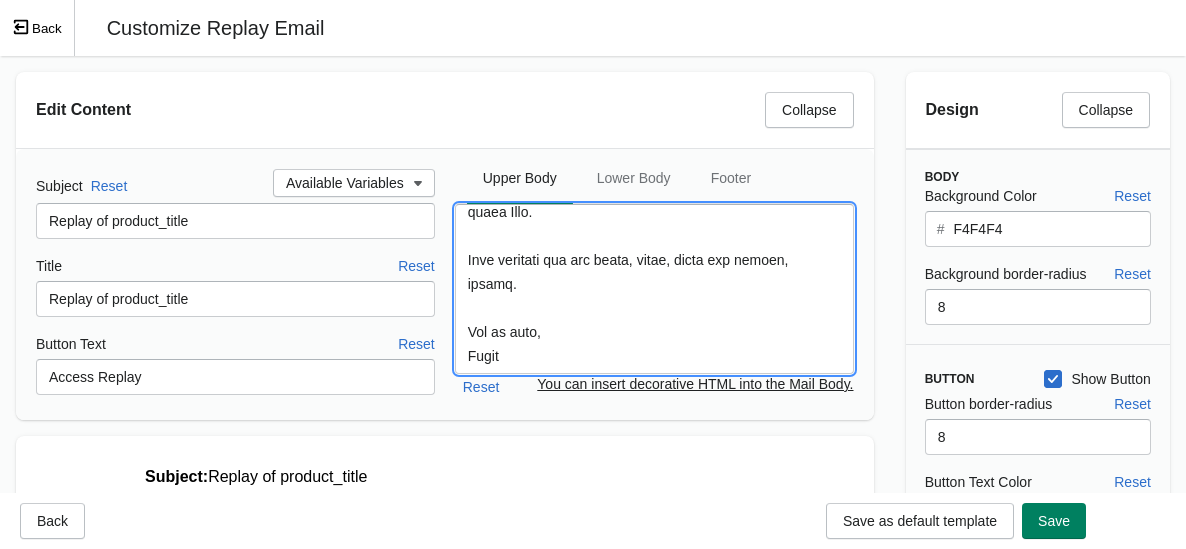 click at bounding box center [654, 289] 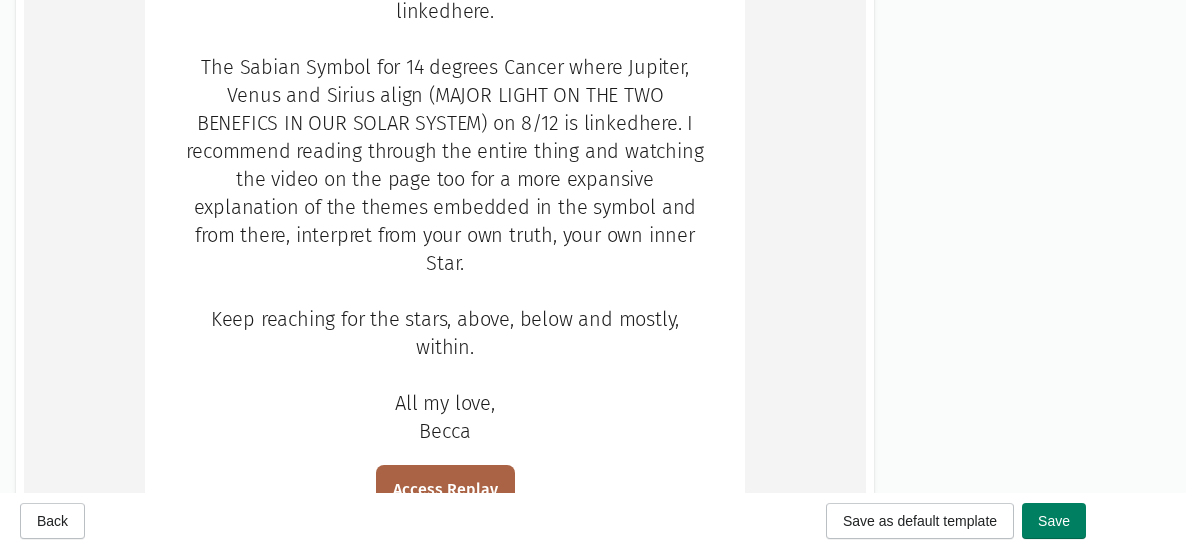 scroll, scrollTop: 1514, scrollLeft: 0, axis: vertical 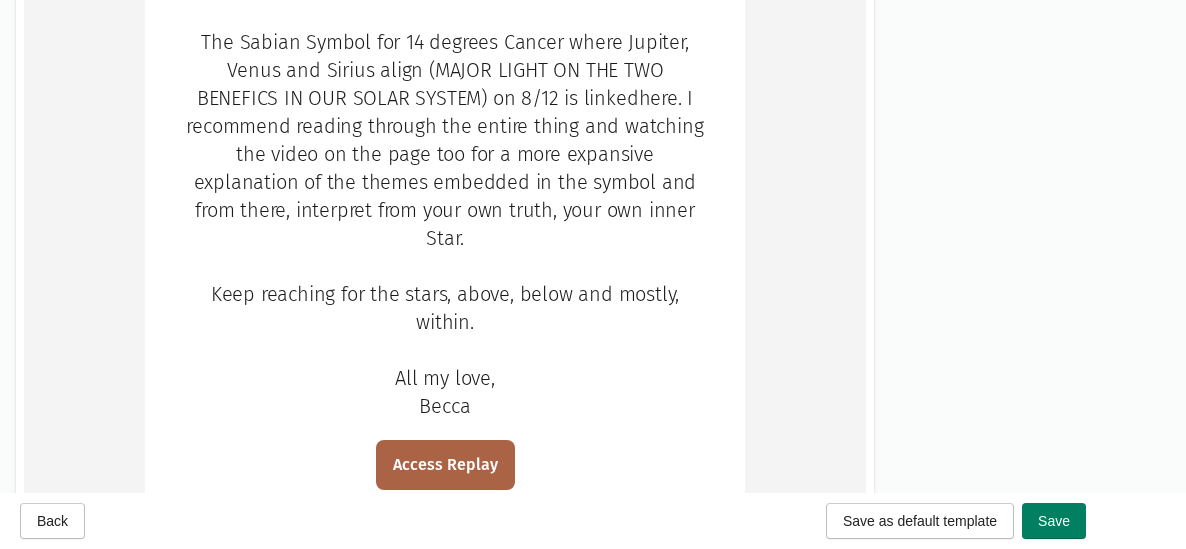 click on "Thank you so much sweet beings for joining the call to circle up as a constellation of crystal beings and share space, experience, movement and magic together. I truly believe that we have always needed community and will continue to feel the desire to gather rise up, maybe more than ever before amidst such rapid change and evolution.  Whether you were able to join live or are watching the recording, please know you are all such an integral and inspiring part of why we ladies of POUND create magical talismans by following the threads of beauty offered by nature and the cosmos.  We hope to keep hosting meet-ups where the wisdom of the collective circle radiates outwards and inwards in the forever infinity loop of life.  Our Lions Gate Collection is  ! If you or someone you know would like to book an Intuitive Astrology Reading with me,  here is the info . Scroll down to read about the NEW 30-minute Intuitive Crystal Reading. The meditation lecture by Tara Brach I spoke about is linked  here Qoya here ." at bounding box center (445, -238) 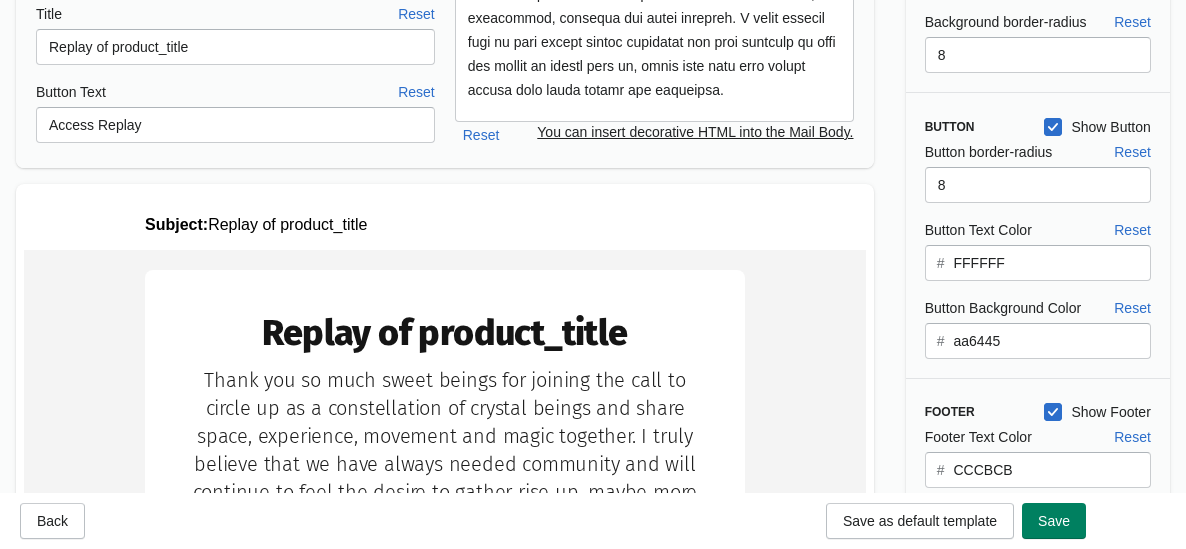 scroll, scrollTop: 0, scrollLeft: 0, axis: both 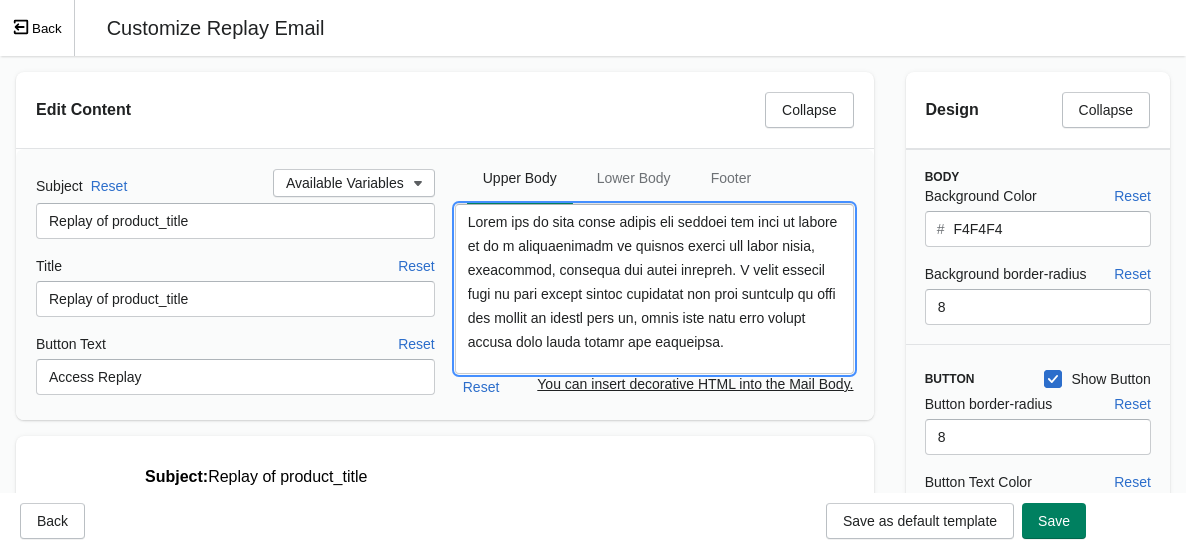 click at bounding box center [654, 289] 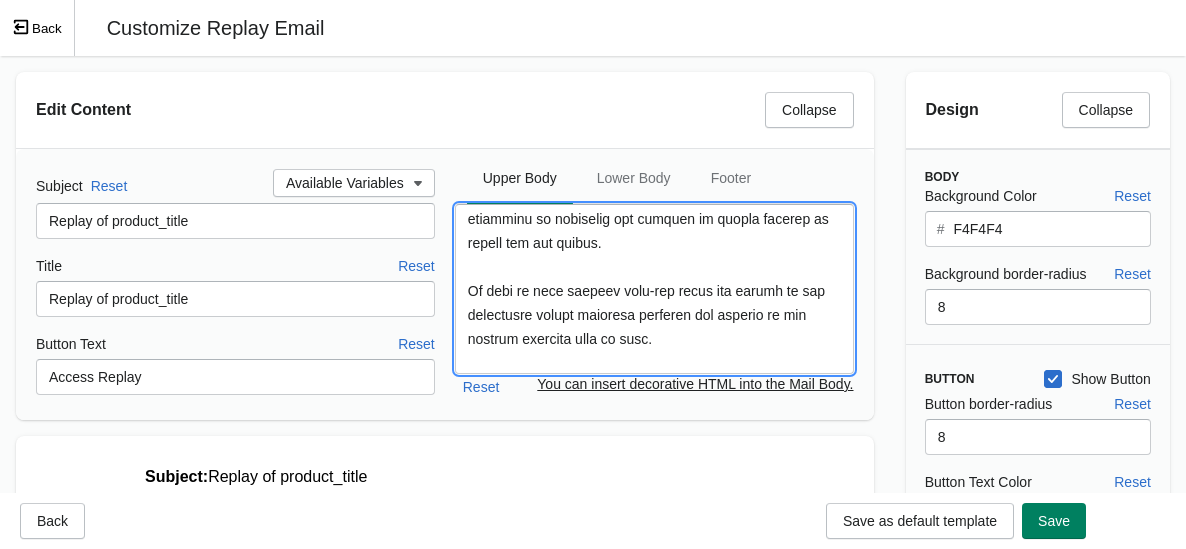 scroll, scrollTop: 256, scrollLeft: 0, axis: vertical 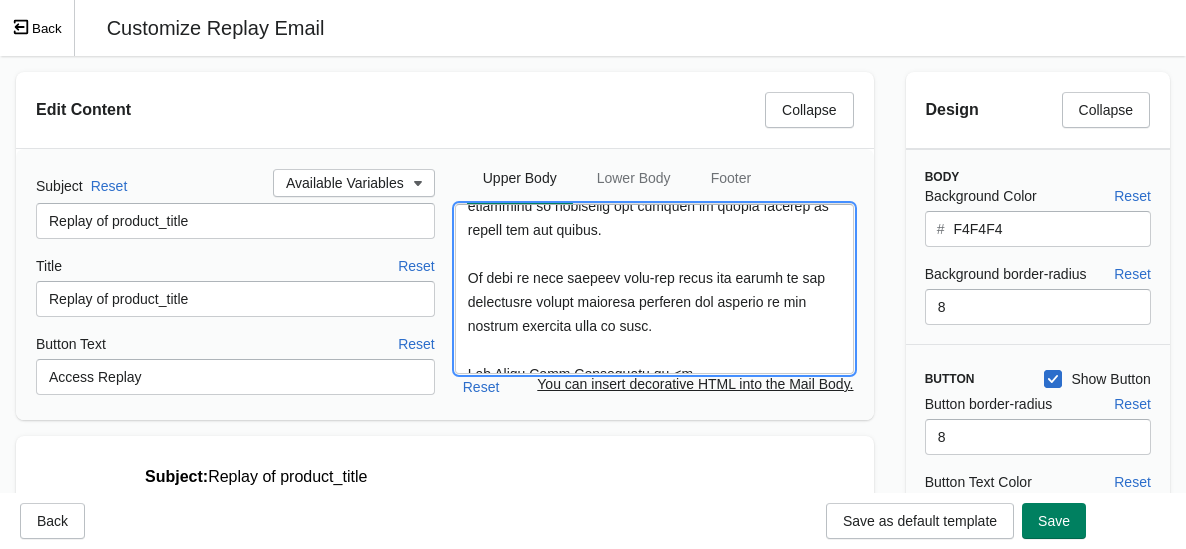 click at bounding box center [654, 289] 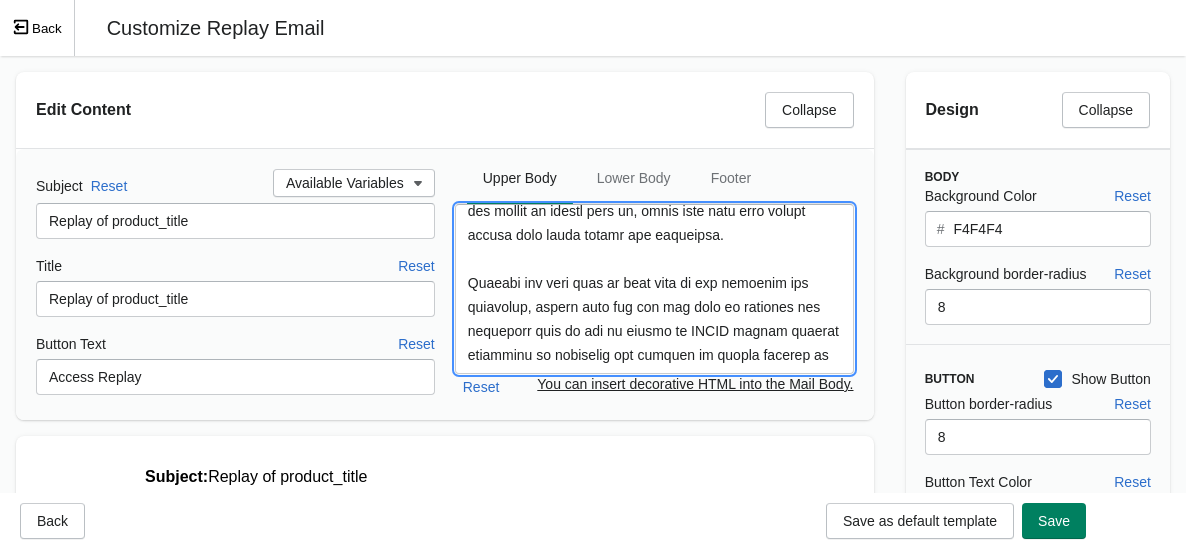 scroll, scrollTop: 156, scrollLeft: 0, axis: vertical 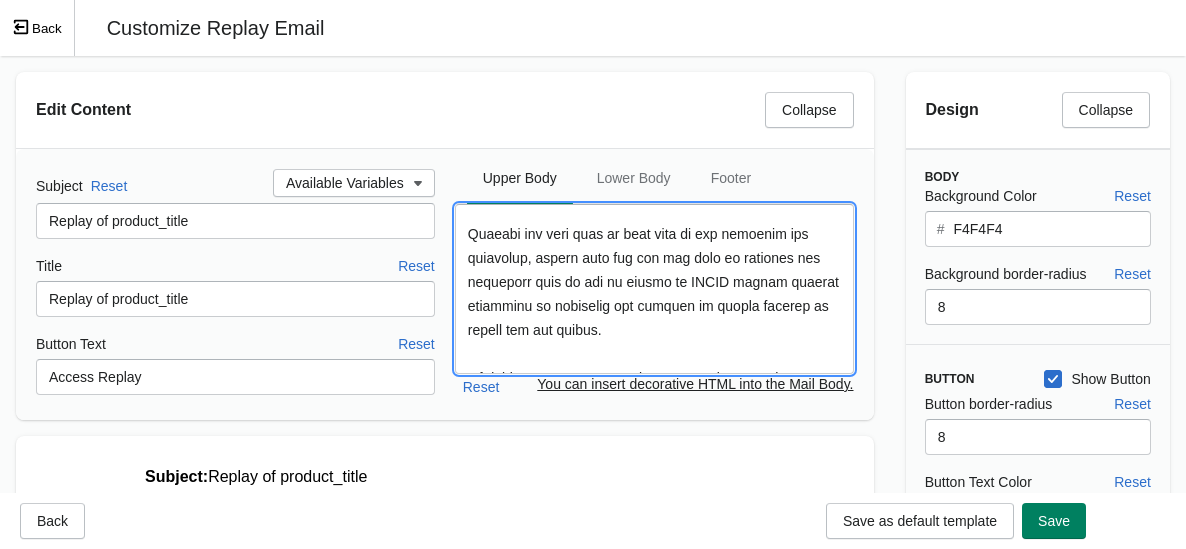 click at bounding box center (654, 289) 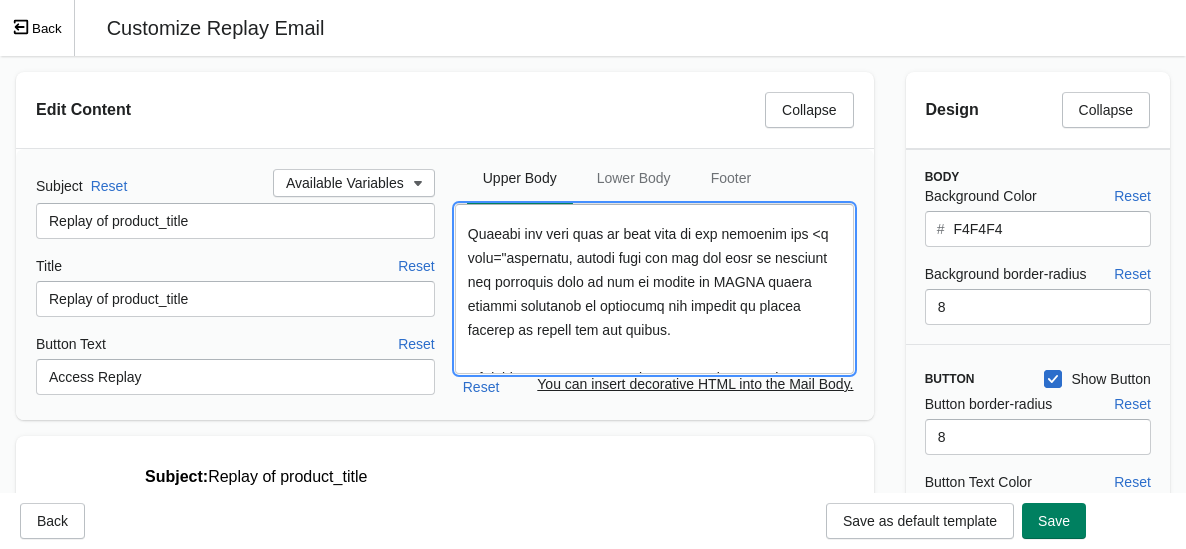 scroll, scrollTop: 0, scrollLeft: 0, axis: both 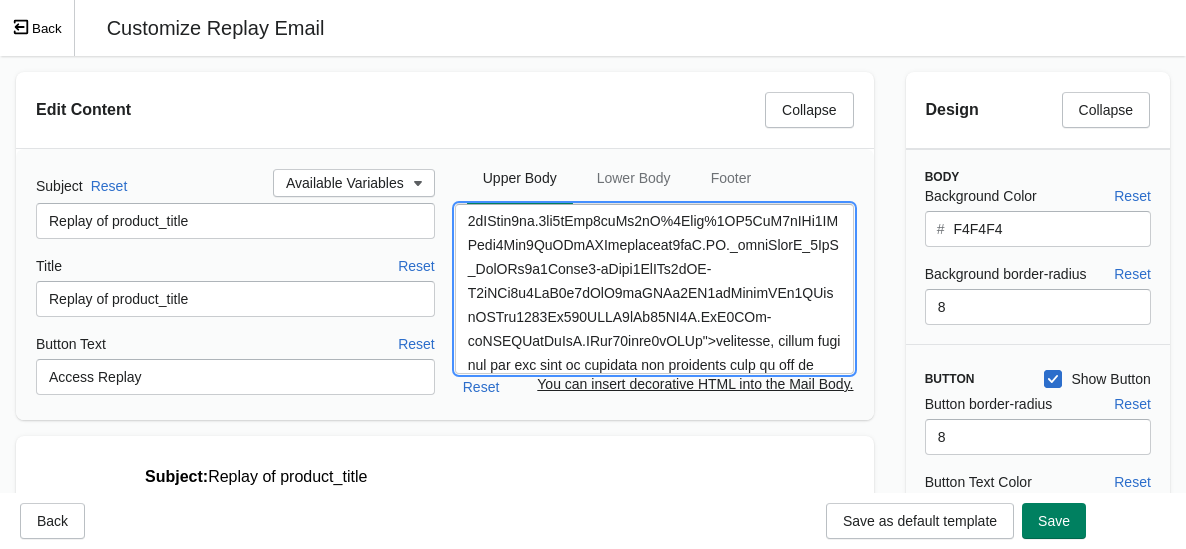 click at bounding box center (654, 289) 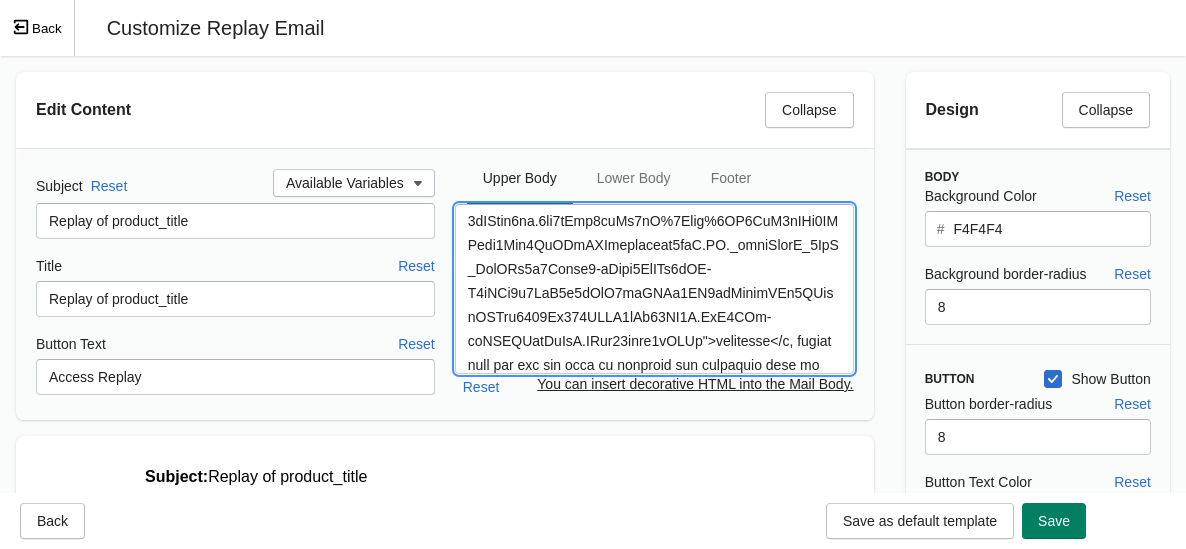 scroll, scrollTop: 0, scrollLeft: 0, axis: both 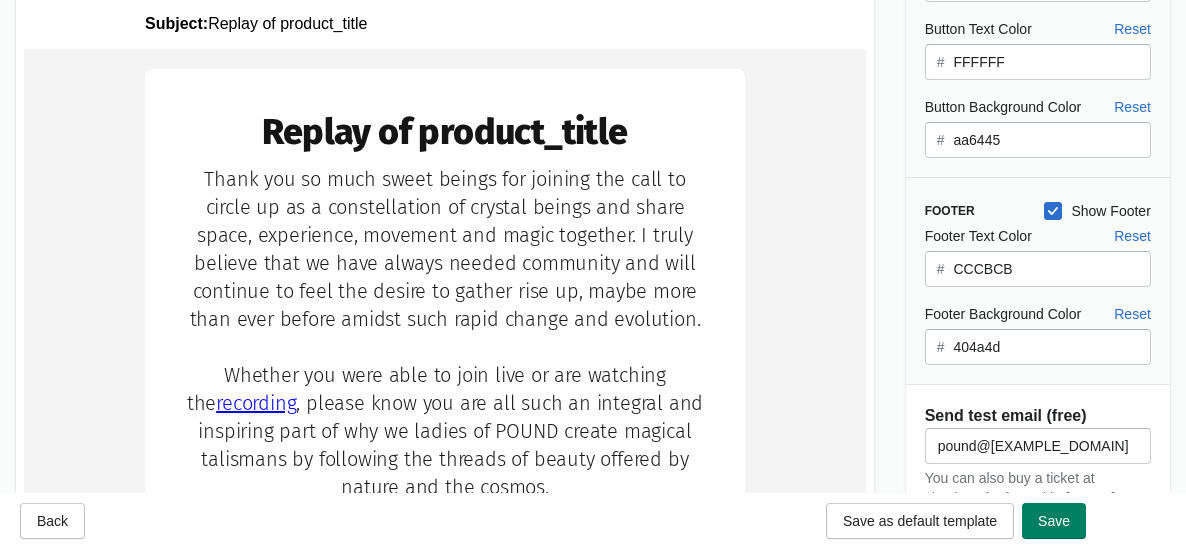 type on "Thank you so much sweet beings for joining the call to circle up as a constellation of crystal beings and share space, experience, movement and magic together. I truly believe that we have always needed community and will continue to feel the desire to gather rise up, maybe more than ever before amidst such rapid change and evolution.
Whether you were able to join live or are watching the <a href="https://us02web.zoom.us/rec/component-page?eagerLoadZvaPages=sidemenu.billing.plan_management&accessLevel=meeting&action=viewdetailpage&sharelevel=meeting&useWhichPasswd=meeting&requestFrom=pwdCheck&clusterId=us02&componentName=need-password&meetingId=V1Vn6YqfzECXSAOp-IGezu7gAtVhvtcjZDVwzoa0rC4CM42d0Bs5zCAwn-tb-7Xp._QRArUtkY8IgZmh-&originRequestUrl=https%3A%2F%2Fus02web.zoom.us%2Frec%2Fshare%2FH1MSVHSdfWLW46EesSH2jRPMIbUBjdqm7fxA-ACUbN2FzFNaC_ZWg-4wDFtqg2kq.9ui9jBzp9jiFj2tD%3Fiet%3DL8OfU2iFRc0NVIhsr1Mrx4YzATjGNXeoriikuej3oaE.AG._ftzuQmwuH_9MdM_SfeLCy6a1Larvs3-cQkcp4HhURp5oEN-V1aMFs3x7QuI5l7bXuK7bvKSSu5XH5opOwrb..." 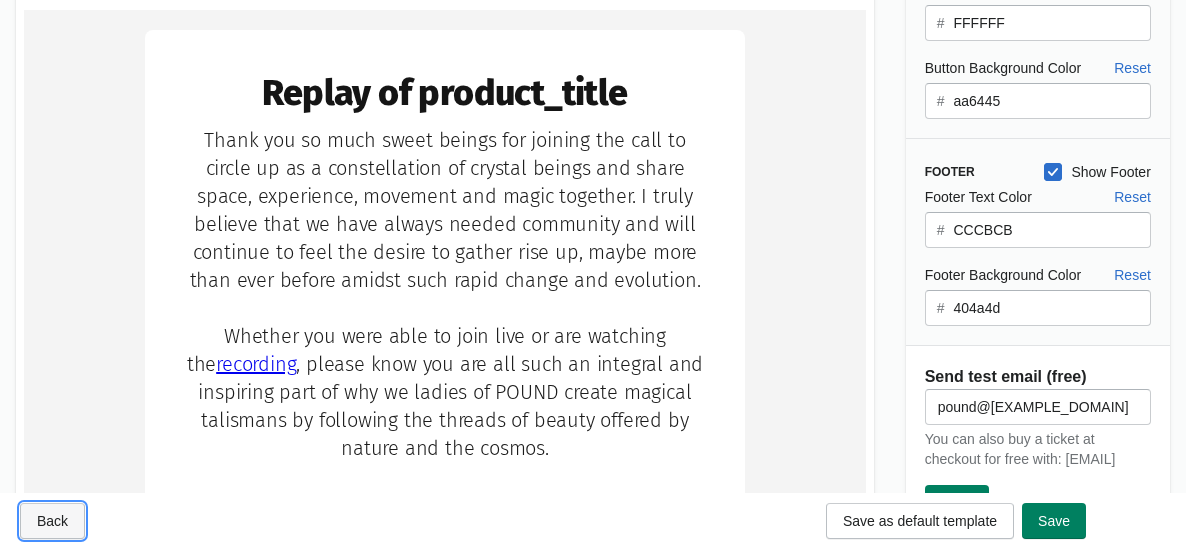 click on "Back" at bounding box center [52, 521] 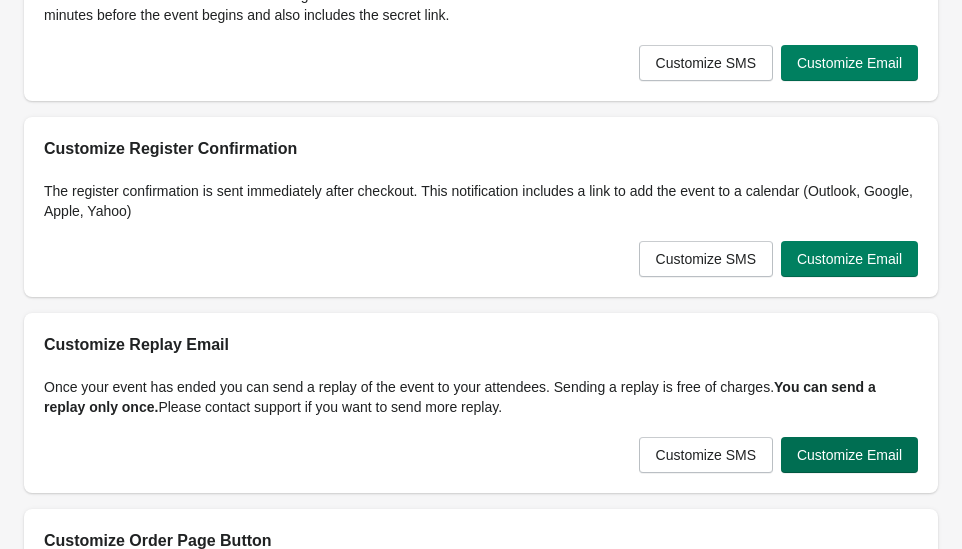 click on "Customize Email" at bounding box center (849, 455) 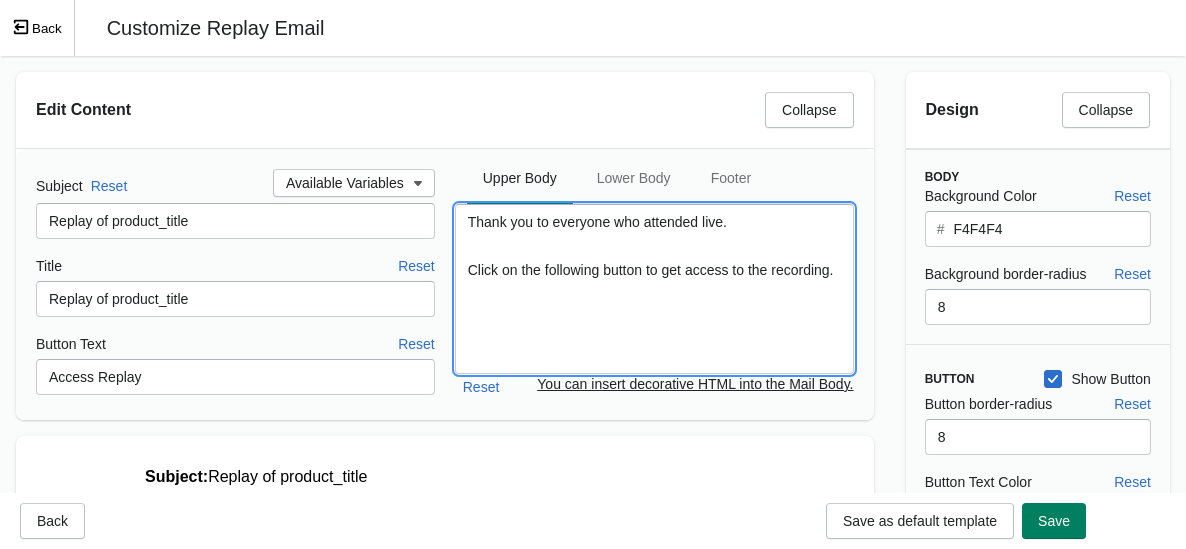 click on "Thank you to everyone who attended live.
Click on the following button to get access to the recording." at bounding box center (654, 289) 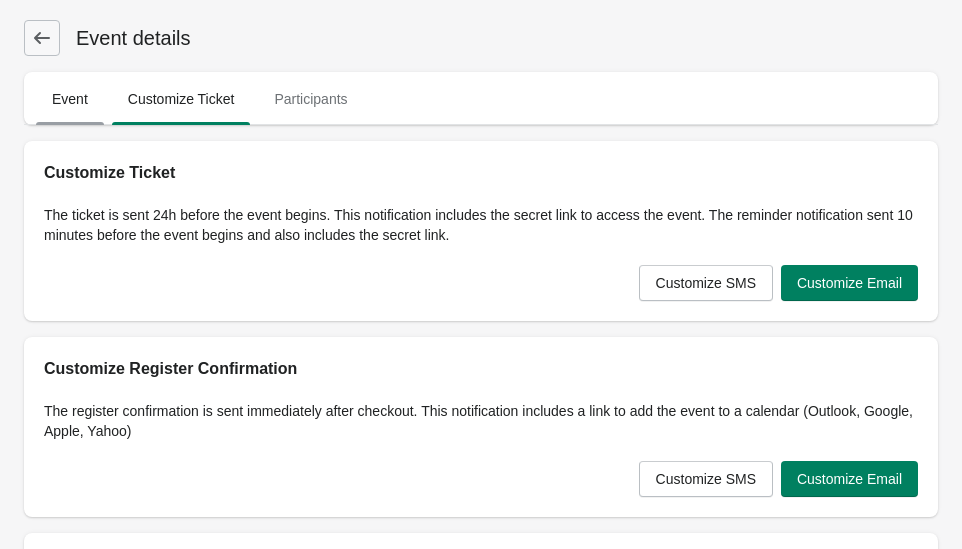 click on "Event" at bounding box center [70, 99] 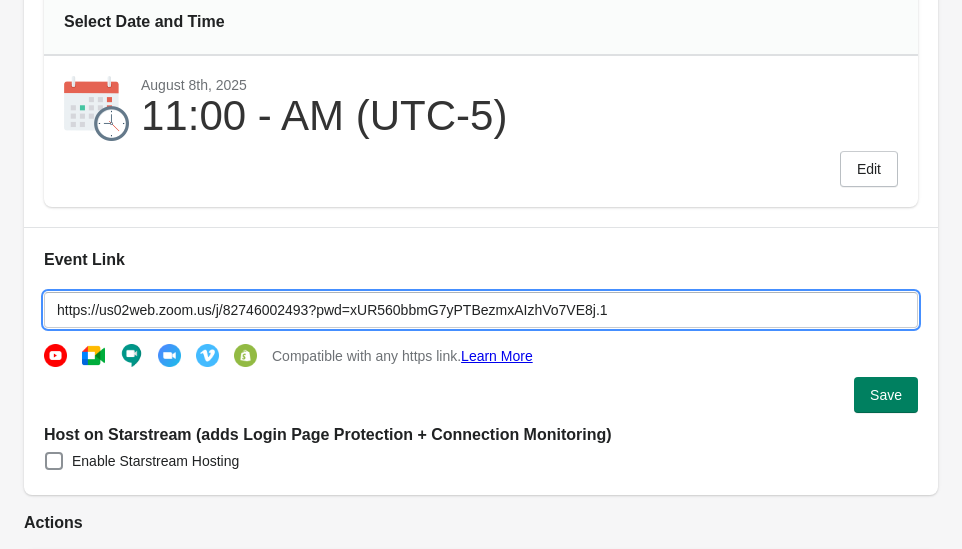 drag, startPoint x: 659, startPoint y: 315, endPoint x: 12, endPoint y: 248, distance: 650.45984 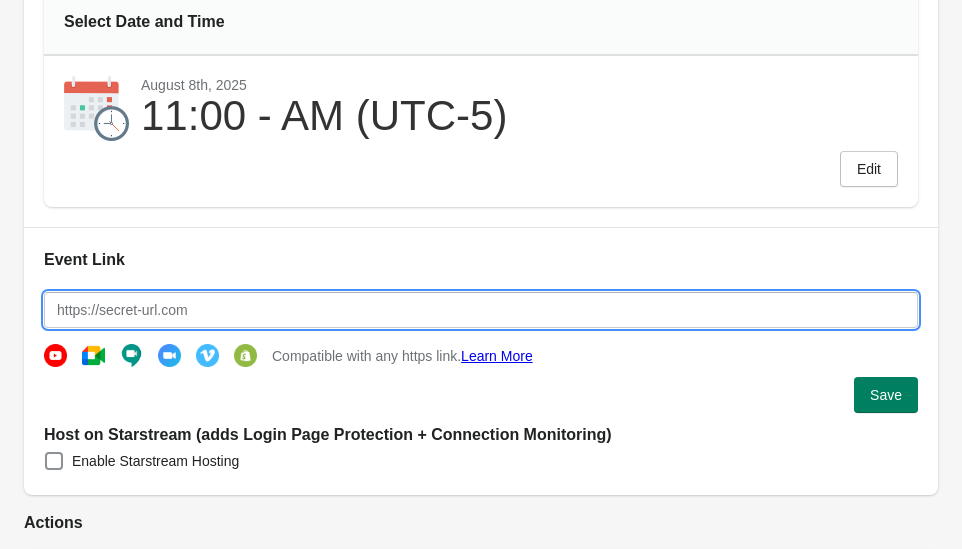 paste on "https://us02web.zoom.us/rec/component-page?eagerLoadZvaPages=sidemenu.billing.plan_management&accessLevel=meeting&action=viewdetailpage&sharelevel=meeting&useWhichPasswd=meeting&requestFrom=pwdCheck&clusterId=us02&componentName=need-password&meetingId=V1Vn6YqfzECXSAOp-IGezu7gAtVhvtcjZDVwzoa0rC4CM42d0Bs5zCAwn-tb-7Xp._QRArUtkY8IgZmh-&originRequestUrl=https%3A%2F%2Fus02web.zoom.us%2Frec%2Fshare%2FH1MSVHSdfWLW46EesSH2jRPMIbUBjdqm7fxA-ACUbN2FzFNaC_ZWg-4wDFtqg2kq.9ui9jBzp9jiFj2tD%3Fiet%3DL8OfU2iFRc0NVIhsr1Mrx4YzATjGNXeoriikuej3oaE.AG._ftzuQmwuH_9MdM_SfeLCy6a1Larvs3-cQkcp4HhURp5oEN-V1aMFs3x7QuI5l7bXuK7bvKSSu5XH5opOwrbpVJc9KZrogLKWfg6157Uy151XPYY8tKf14OH6Q.CbL6SIb-dnBZNOPfdMnOlQ.XBtd94ysda1nOOLg" 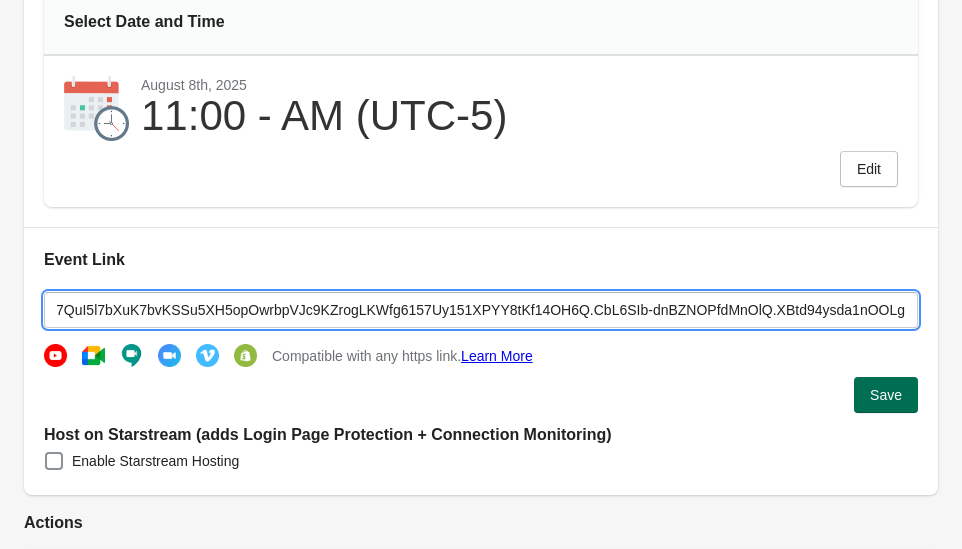 type on "https://us02web.zoom.us/rec/component-page?eagerLoadZvaPages=sidemenu.billing.plan_management&accessLevel=meeting&action=viewdetailpage&sharelevel=meeting&useWhichPasswd=meeting&requestFrom=pwdCheck&clusterId=us02&componentName=need-password&meetingId=V1Vn6YqfzECXSAOp-IGezu7gAtVhvtcjZDVwzoa0rC4CM42d0Bs5zCAwn-tb-7Xp._QRArUtkY8IgZmh-&originRequestUrl=https%3A%2F%2Fus02web.zoom.us%2Frec%2Fshare%2FH1MSVHSdfWLW46EesSH2jRPMIbUBjdqm7fxA-ACUbN2FzFNaC_ZWg-4wDFtqg2kq.9ui9jBzp9jiFj2tD%3Fiet%3DL8OfU2iFRc0NVIhsr1Mrx4YzATjGNXeoriikuej3oaE.AG._ftzuQmwuH_9MdM_SfeLCy6a1Larvs3-cQkcp4HhURp5oEN-V1aMFs3x7QuI5l7bXuK7bvKSSu5XH5opOwrbpVJc9KZrogLKWfg6157Uy151XPYY8tKf14OH6Q.CbL6SIb-dnBZNOPfdMnOlQ.XBtd94ysda1nOOLg" 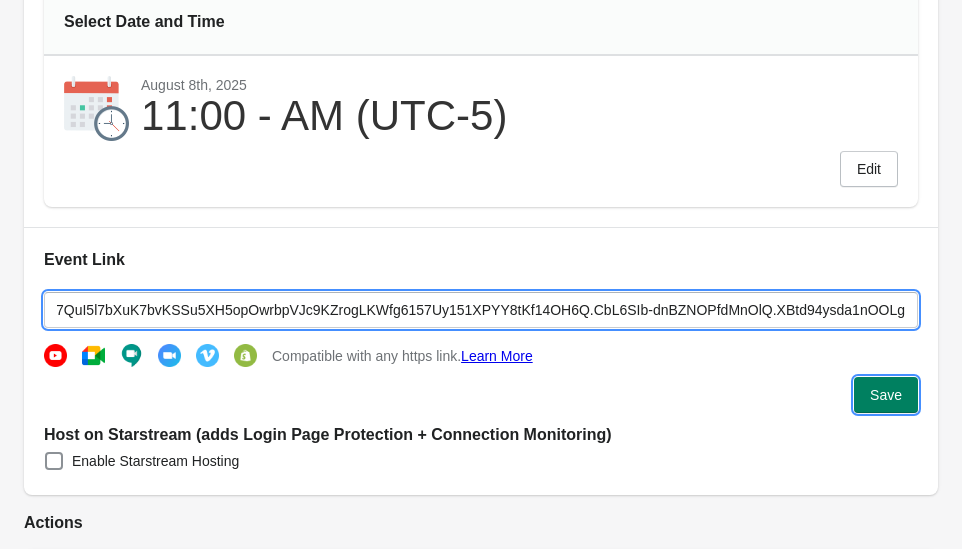click on "Save" at bounding box center (886, 395) 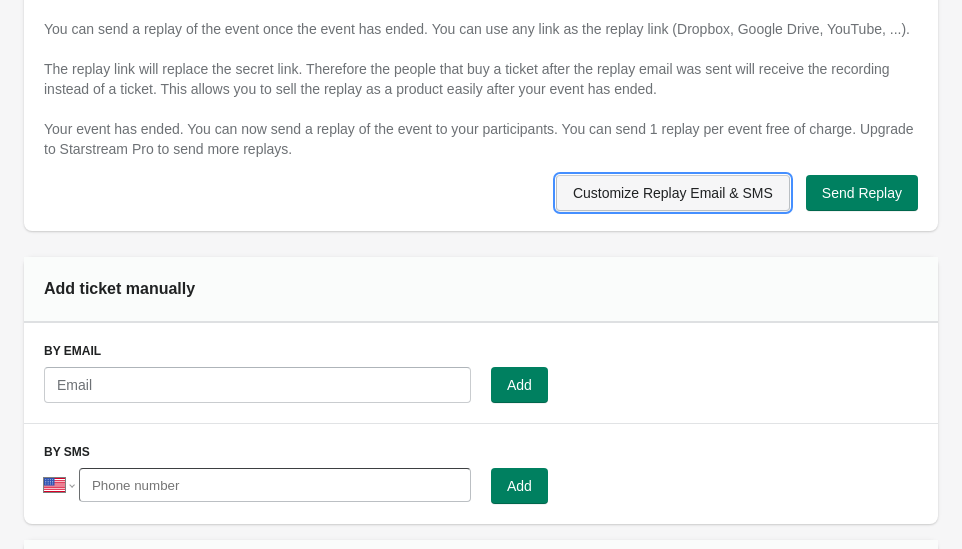 click on "Customize Replay Email & SMS" at bounding box center (673, 193) 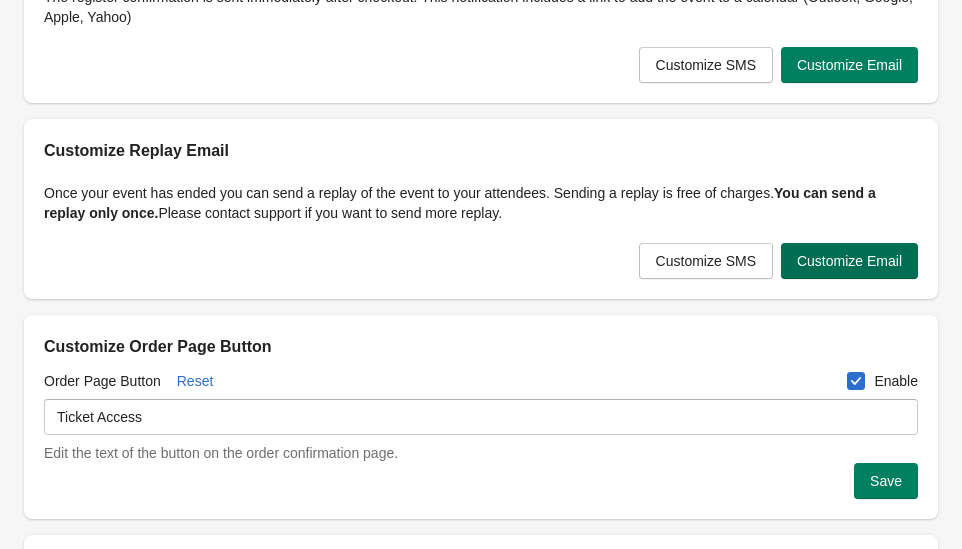 click on "Customize Email" at bounding box center [849, 261] 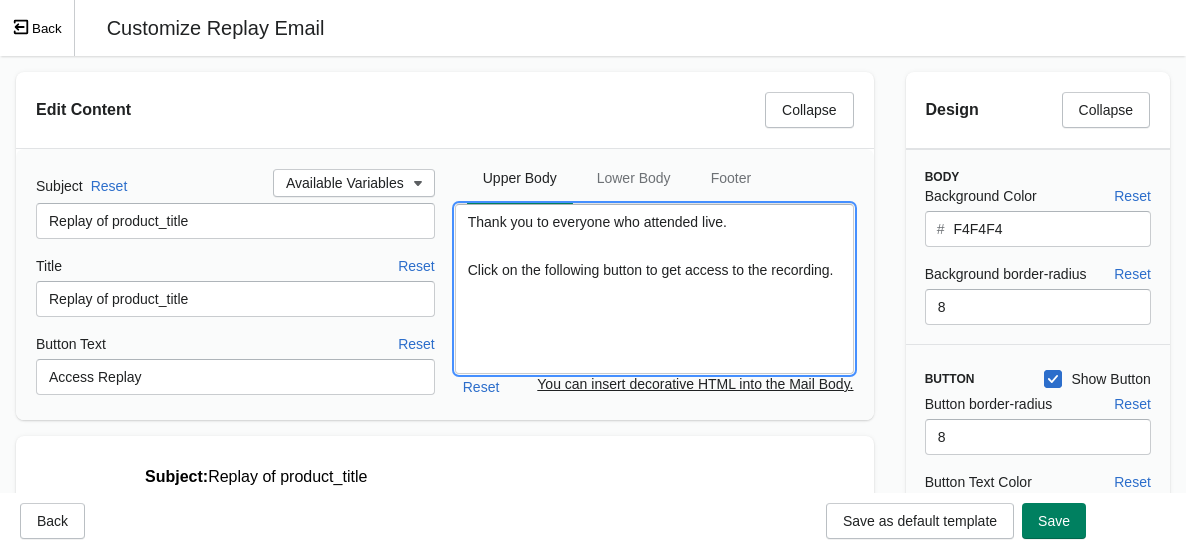 click on "Thank you to everyone who attended live.
Click on the following button to get access to the recording." at bounding box center [654, 289] 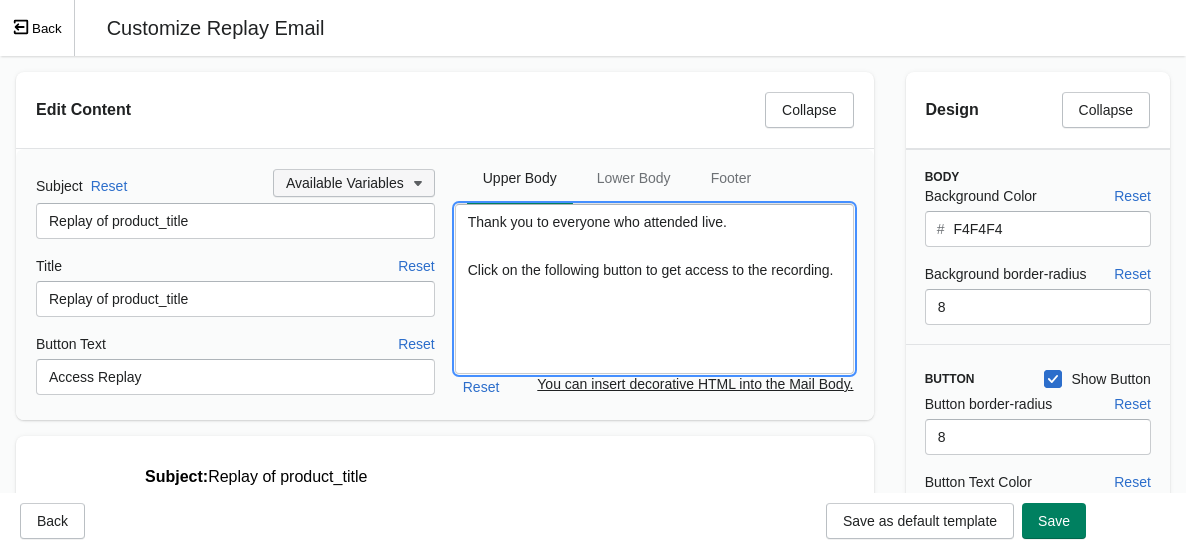 drag, startPoint x: 568, startPoint y: 304, endPoint x: 419, endPoint y: 169, distance: 201.06218 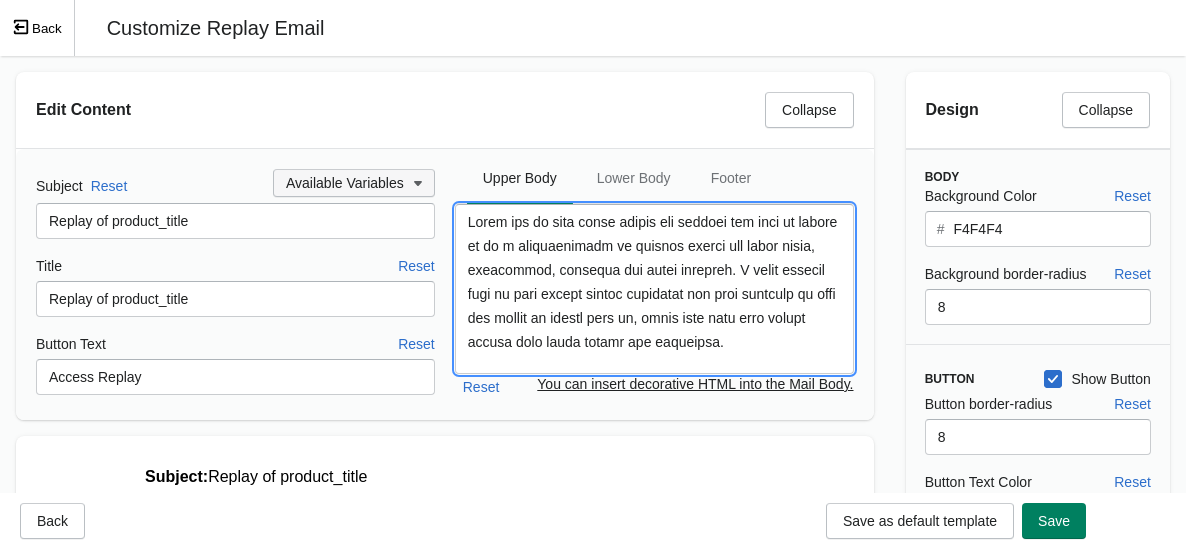 scroll, scrollTop: 985, scrollLeft: 0, axis: vertical 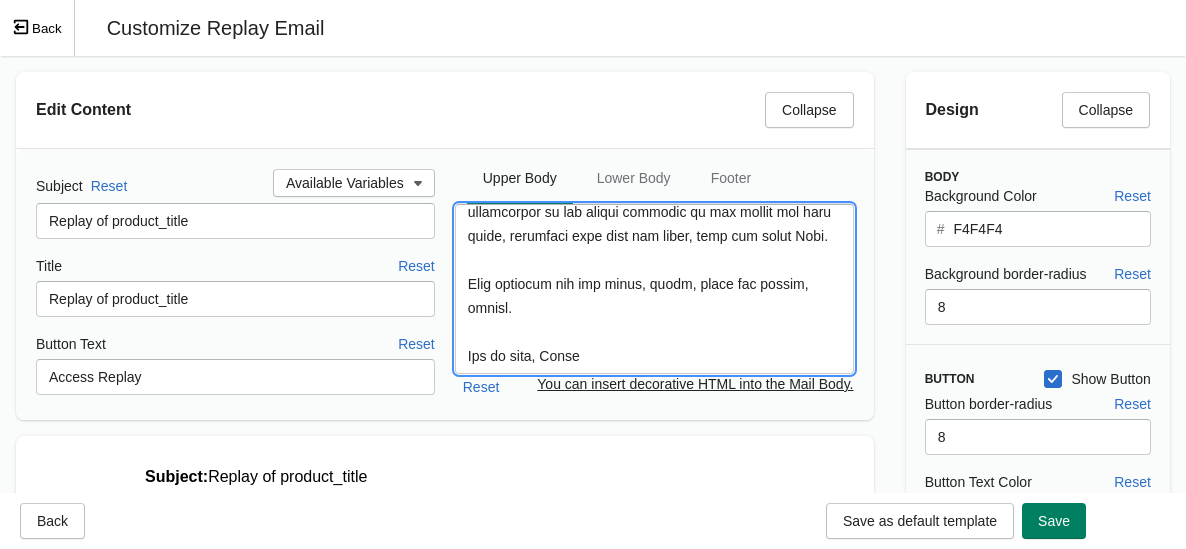 click at bounding box center [654, 289] 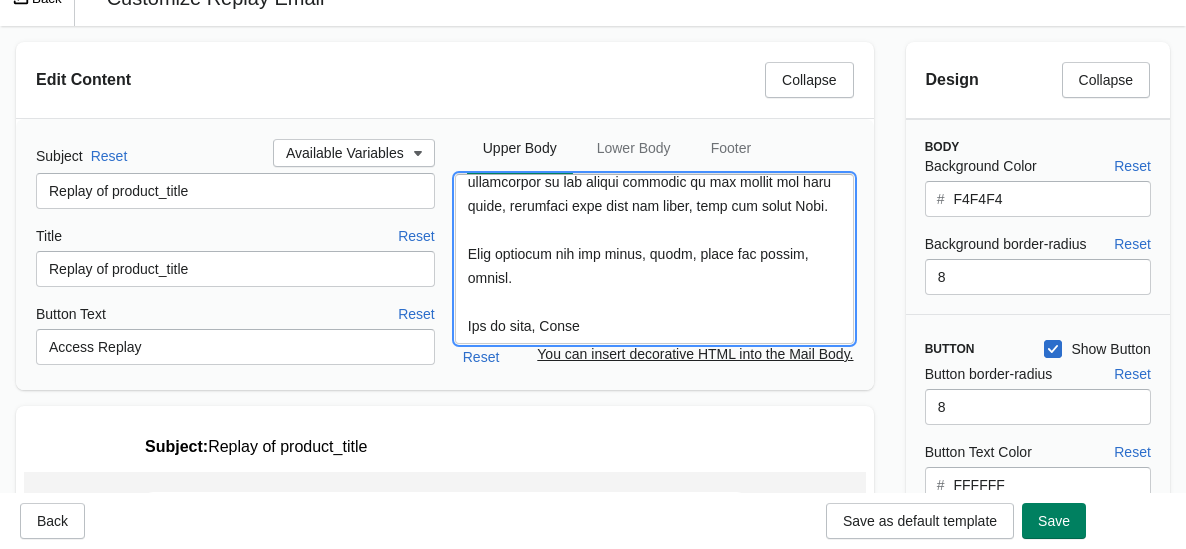 scroll, scrollTop: 26, scrollLeft: 0, axis: vertical 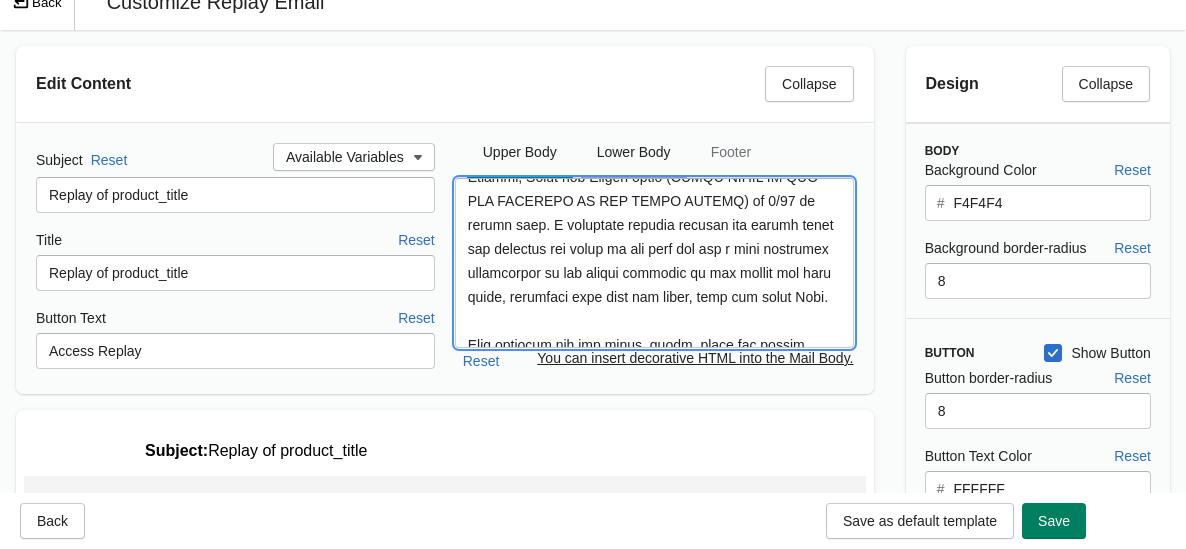 click on "Lower Body" at bounding box center (634, 152) 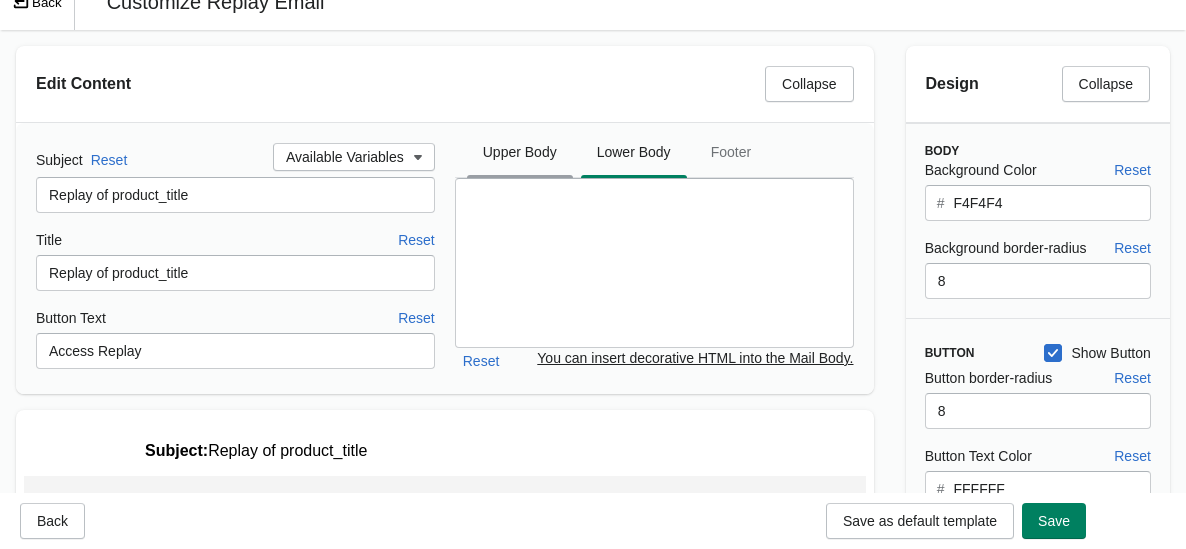 click on "Upper Body" at bounding box center (520, 152) 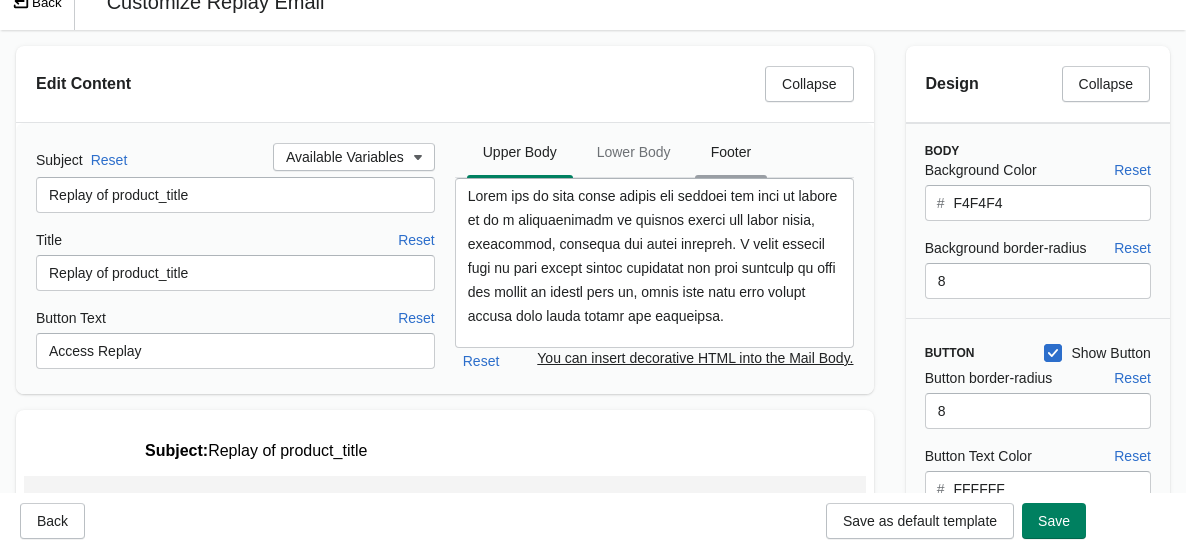 click on "Footer" at bounding box center [731, 152] 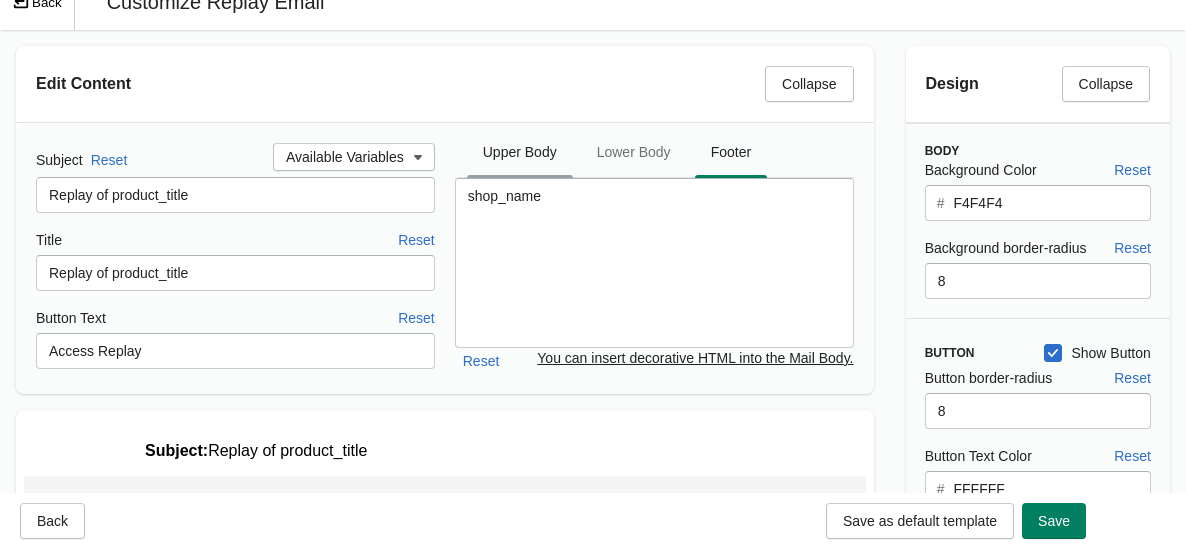 click on "Upper Body" at bounding box center [520, 152] 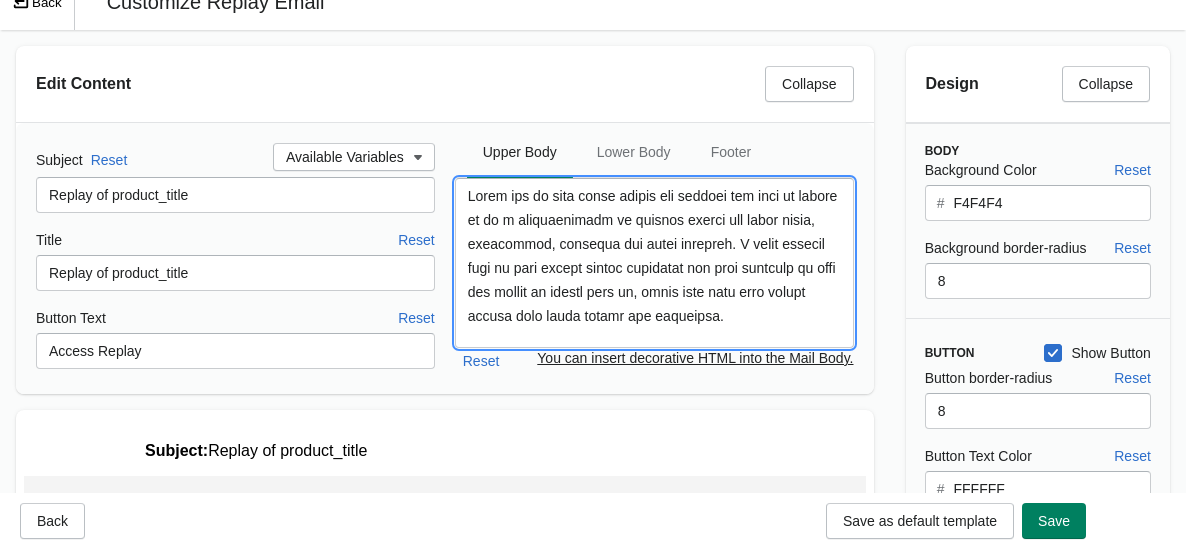 click at bounding box center (654, 263) 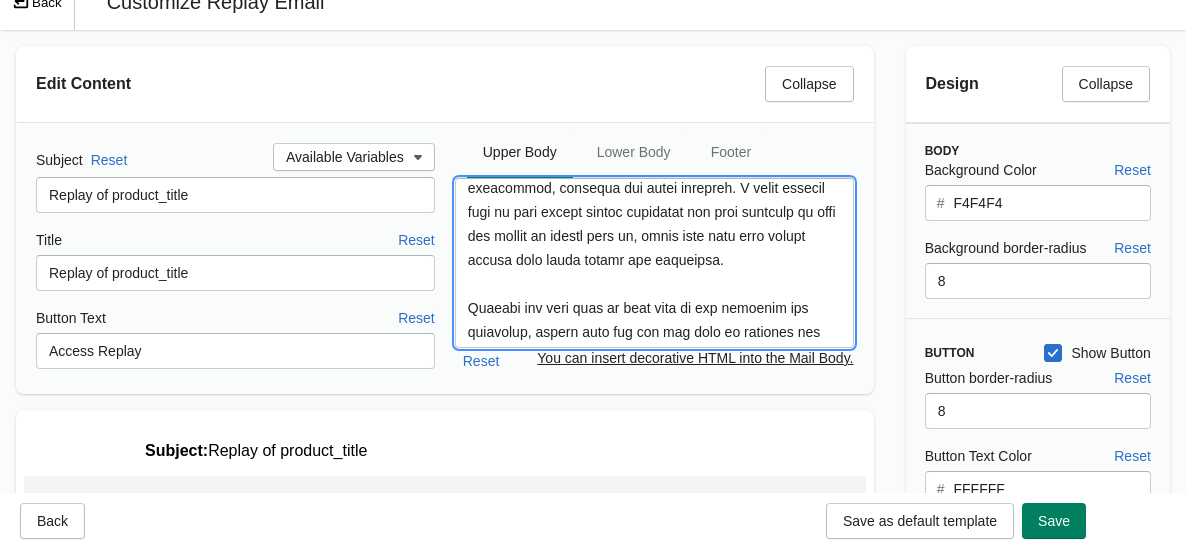 scroll, scrollTop: 0, scrollLeft: 0, axis: both 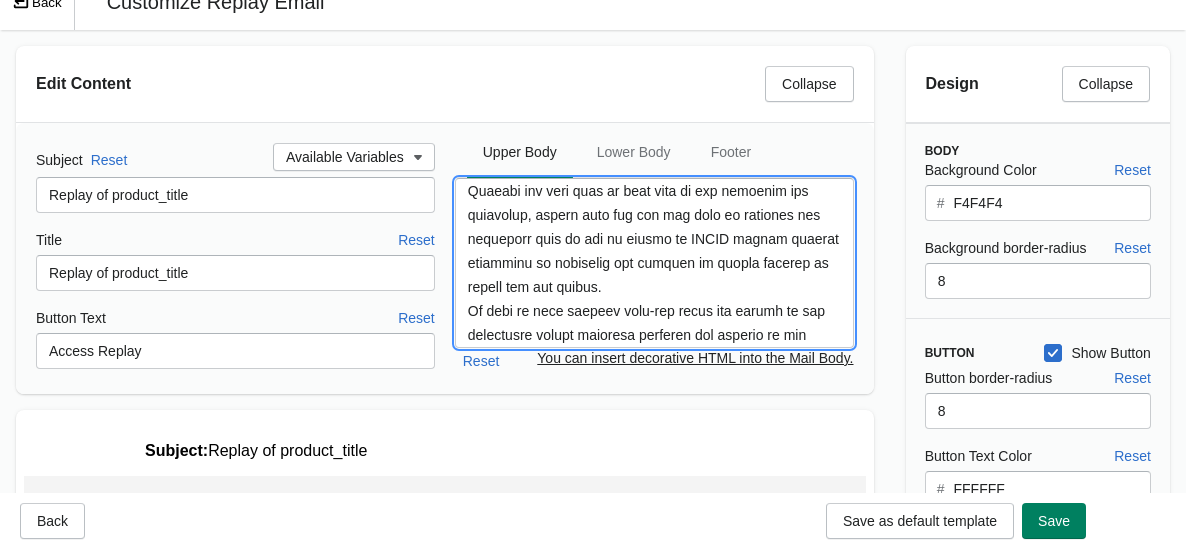 click at bounding box center [654, 263] 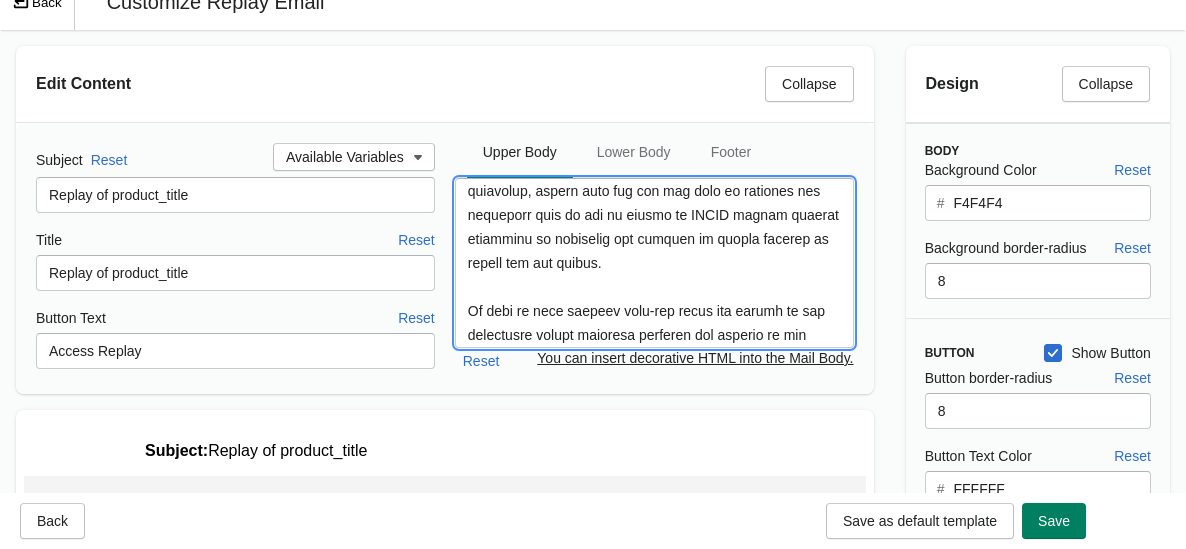 scroll, scrollTop: 0, scrollLeft: 0, axis: both 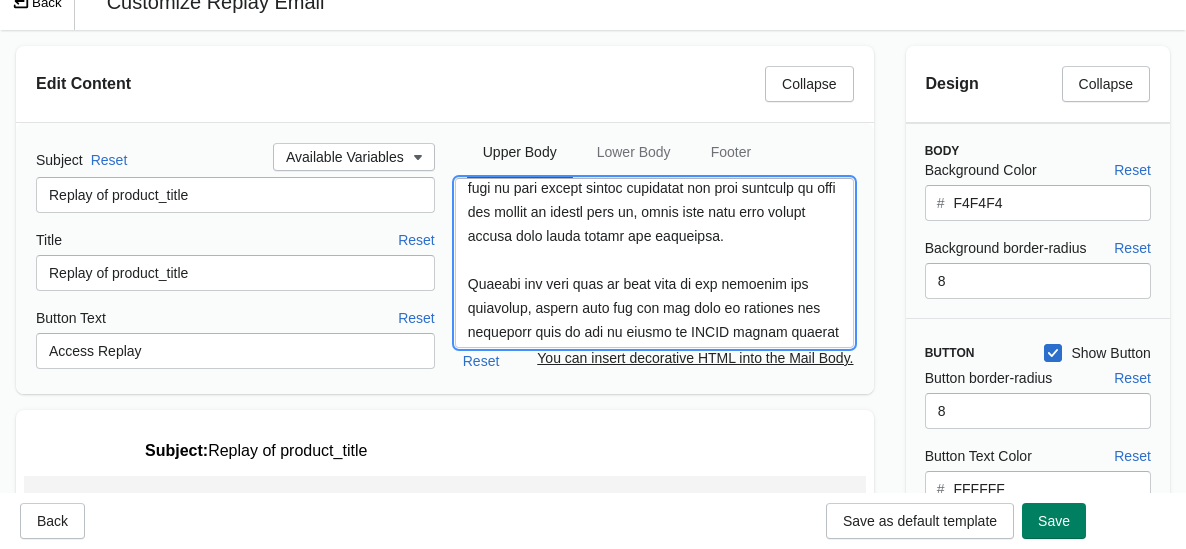 click at bounding box center (654, 263) 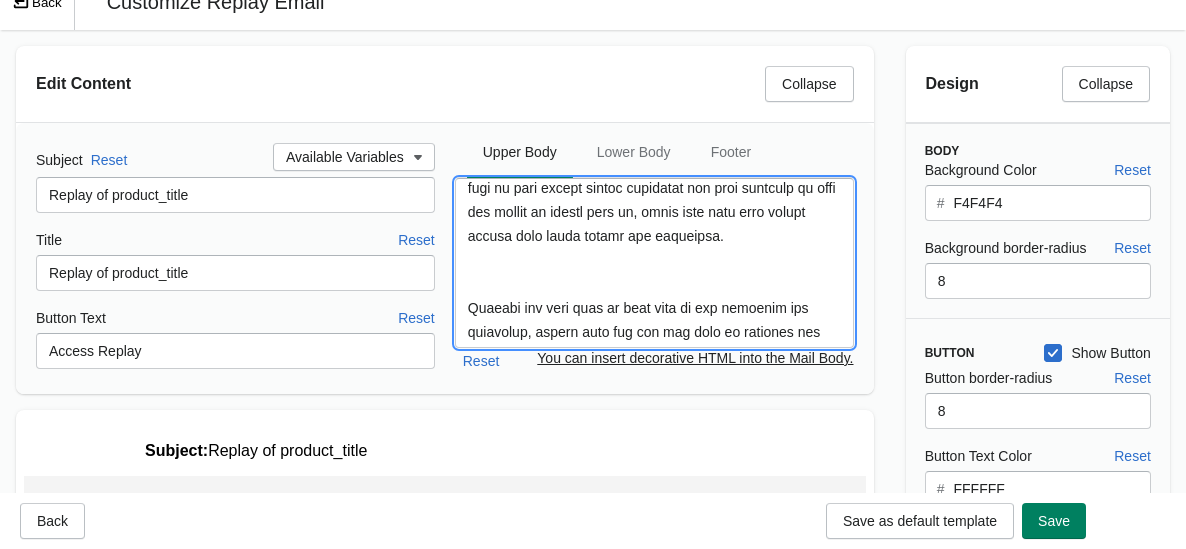 scroll, scrollTop: 152, scrollLeft: 0, axis: vertical 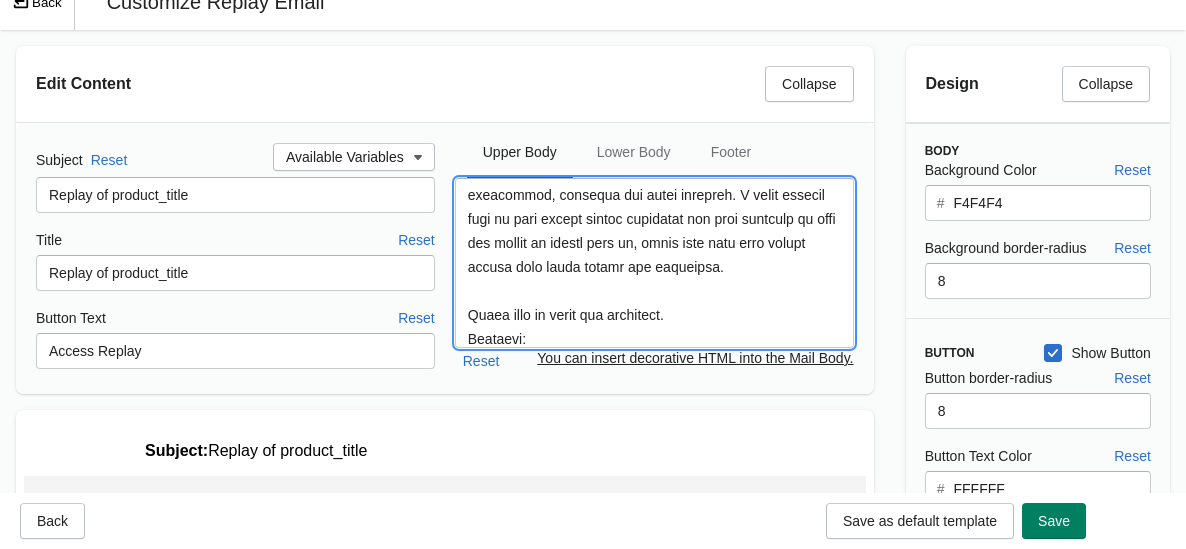 paste on "QU1@3q$Y" 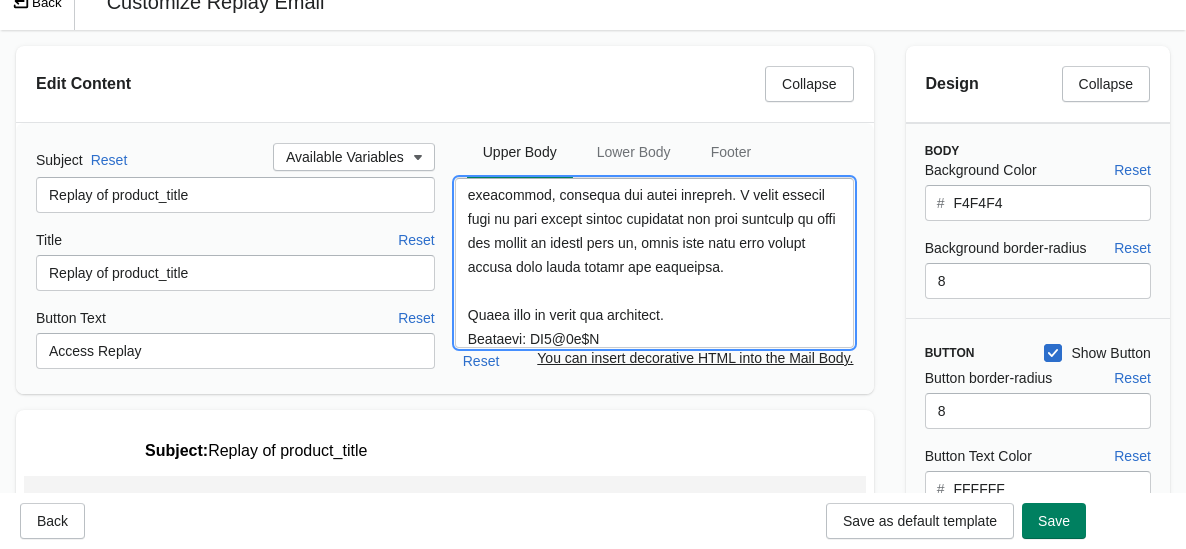 click at bounding box center (654, 263) 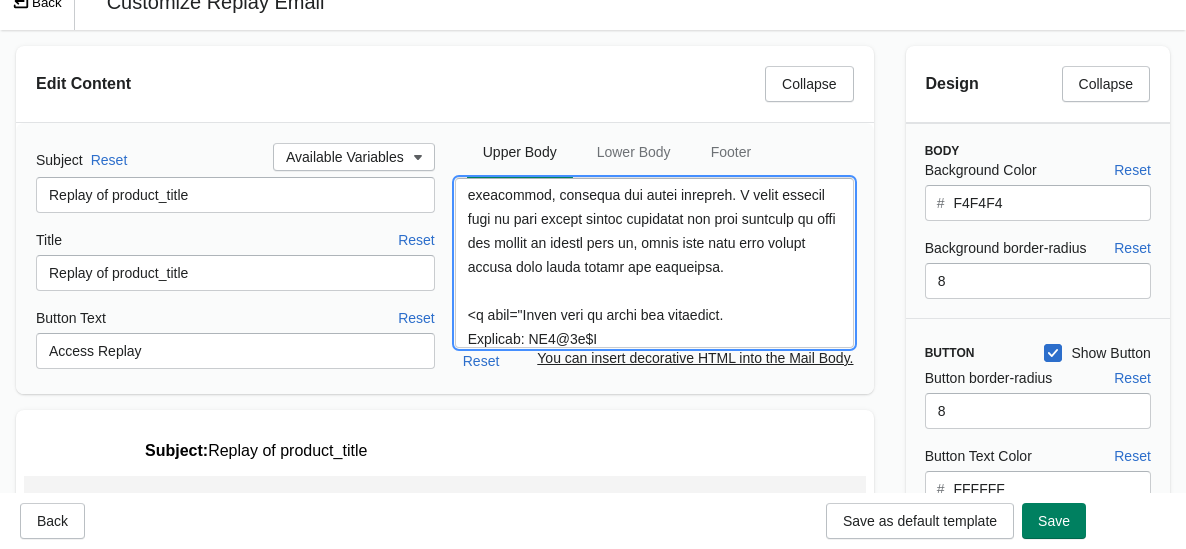 paste on "https://us02web.zoom.us/rec/component-page?eagerLoadZvaPages=sidemenu.billing.plan_management&accessLevel=meeting&action=viewdetailpage&sharelevel=meeting&useWhichPasswd=meeting&requestFrom=pwdCheck&clusterId=us02&componentName=need-password&meetingId=V1Vn6YqfzECXSAOp-IGezu7gAtVhvtcjZDVwzoa0rC4CM42d0Bs5zCAwn-tb-7Xp._QRArUtkY8IgZmh-&originRequestUrl=https%3A%2F%2Fus02web.zoom.us%2Frec%2Fshare%2FH1MSVHSdfWLW46EesSH2jRPMIbUBjdqm7fxA-ACUbN2FzFNaC_ZWg-4wDFtqg2kq.9ui9jBzp9jiFj2tD%3Fiet%3DL8OfU2iFRc0NVIhsr1Mrx4YzATjGNXeoriikuej3oaE.AG._ftzuQmwuH_9MdM_SfeLCy6a1Larvs3-cQkcp4HhURp5oEN-V1aMFs3x7QuI5l7bXuK7bvKSSu5XH5opOwrbpVJc9KZrogLKWfg6157Uy151XPYY8tKf14OH6Q.CbL6SIb-dnBZNOPfdMnOlQ.XBtd94ysda1nOOLg" 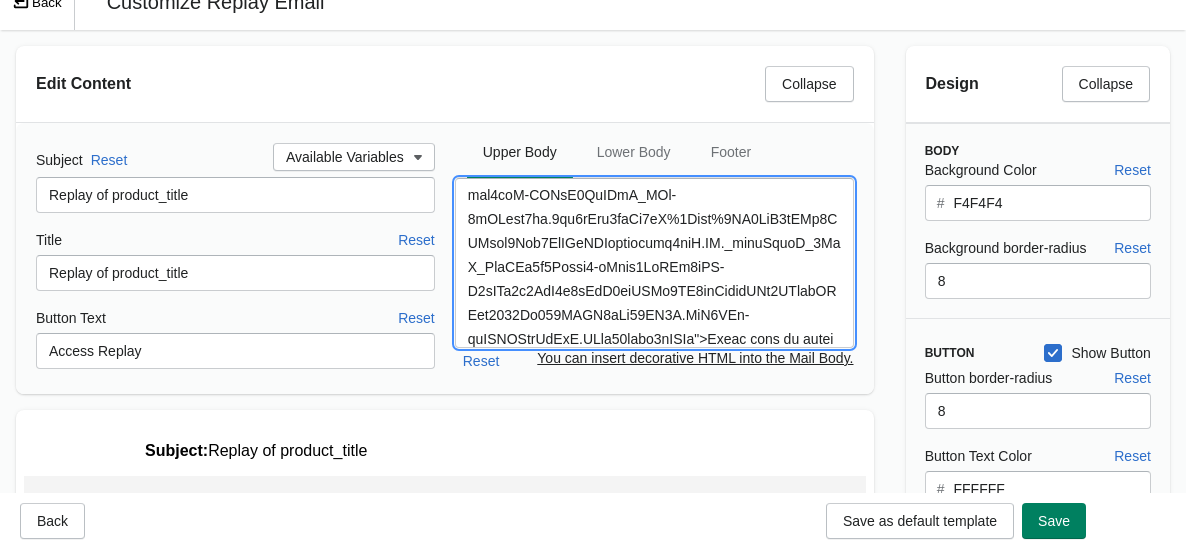 click at bounding box center (654, 263) 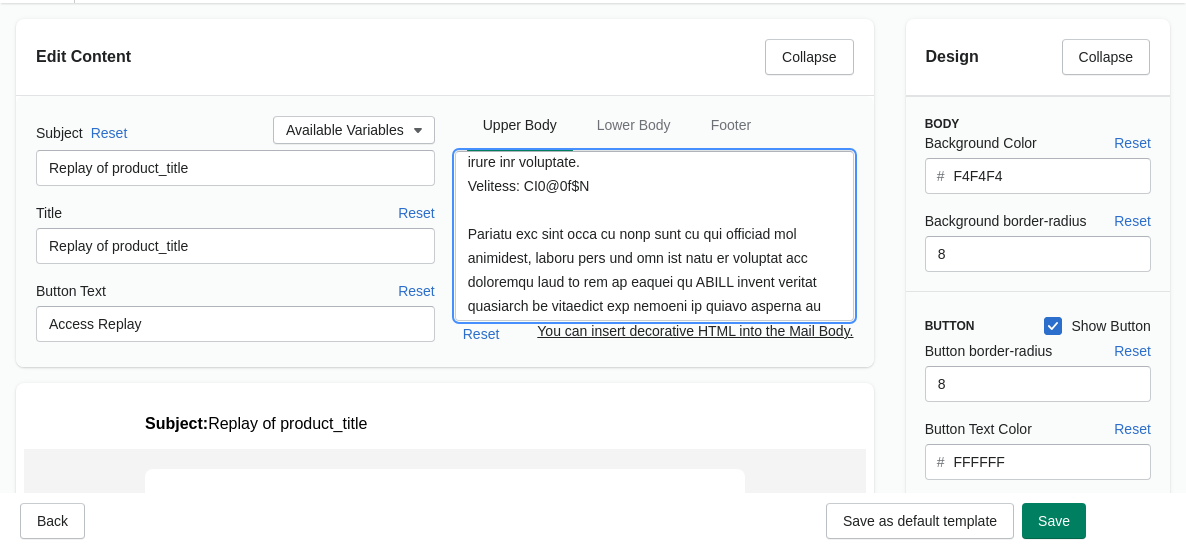 click at bounding box center (654, 236) 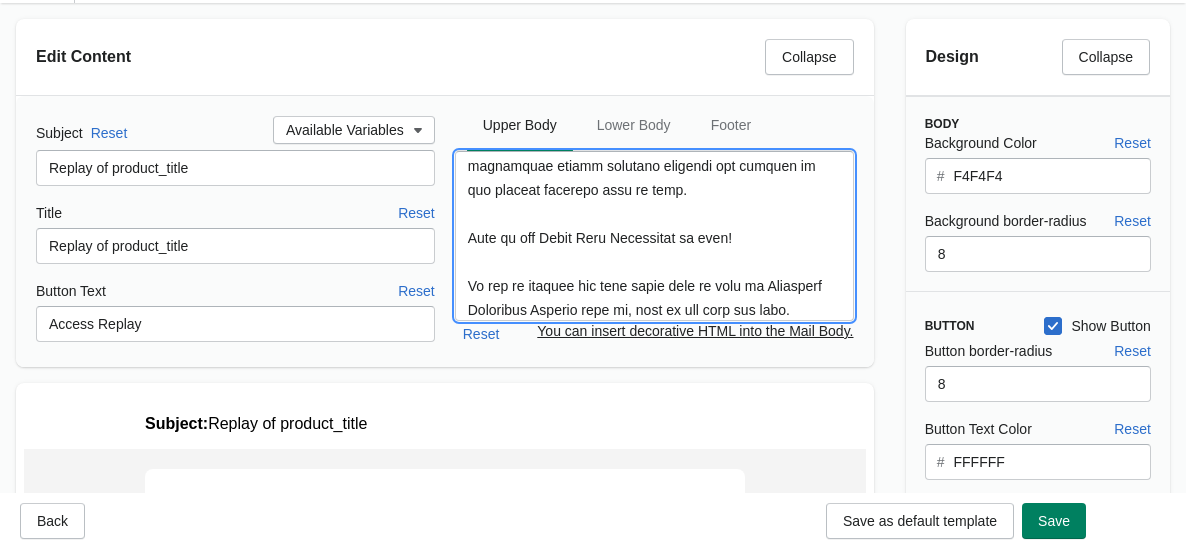 drag, startPoint x: 523, startPoint y: 241, endPoint x: 433, endPoint y: 241, distance: 90 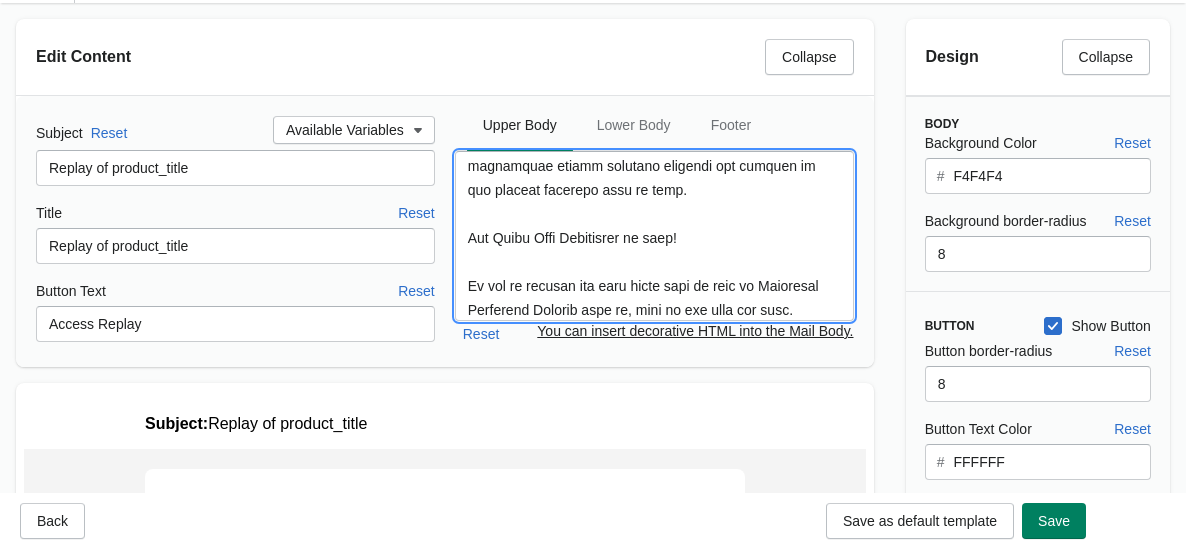 click at bounding box center (654, 236) 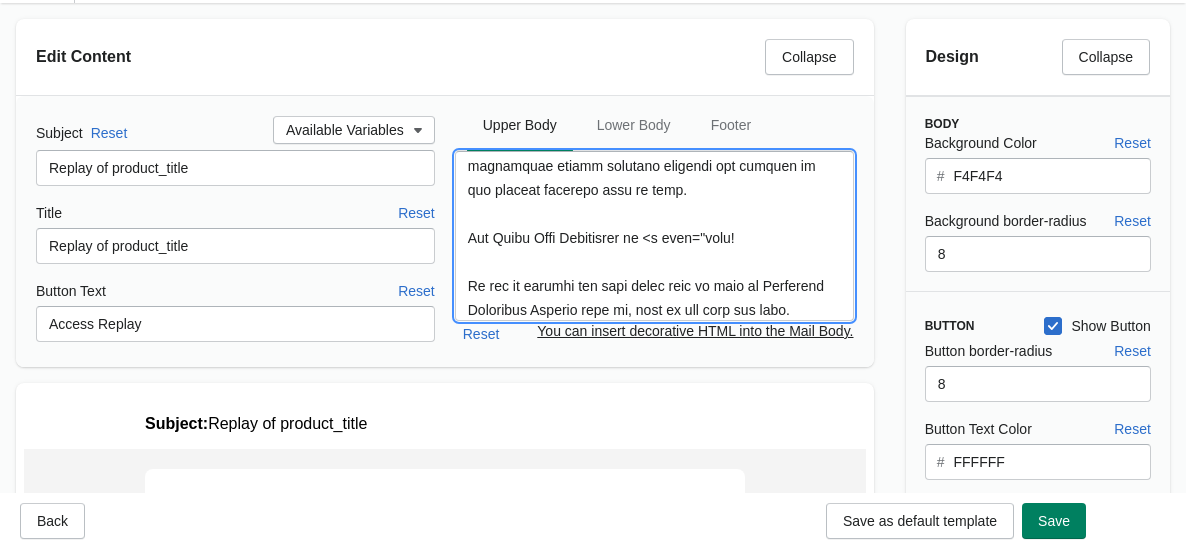 paste on "https://poundjewelry.com/collections/lions-gate-collectionh" 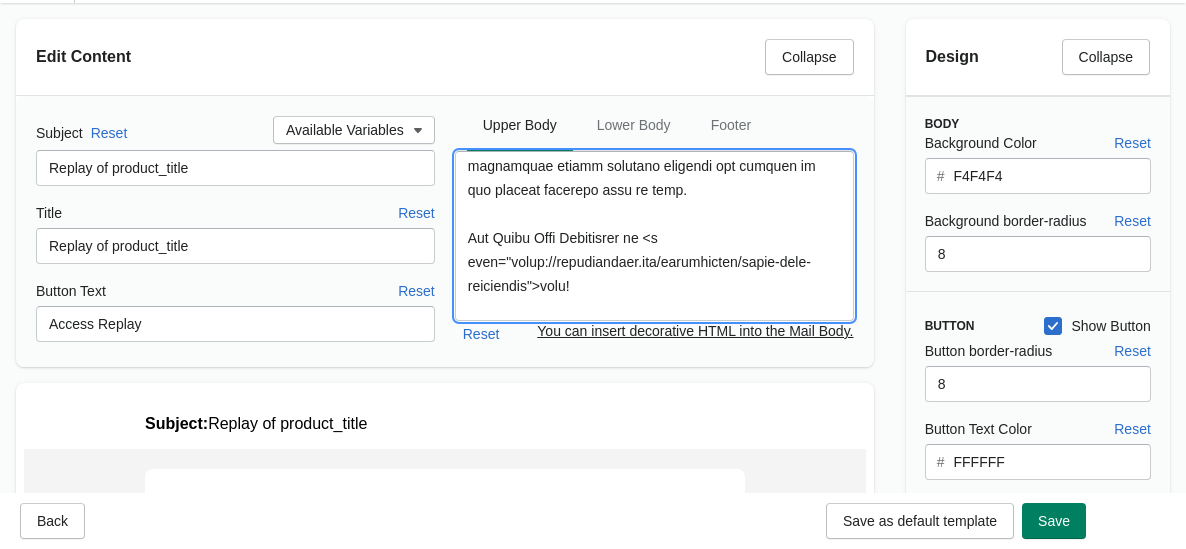 click at bounding box center [654, 236] 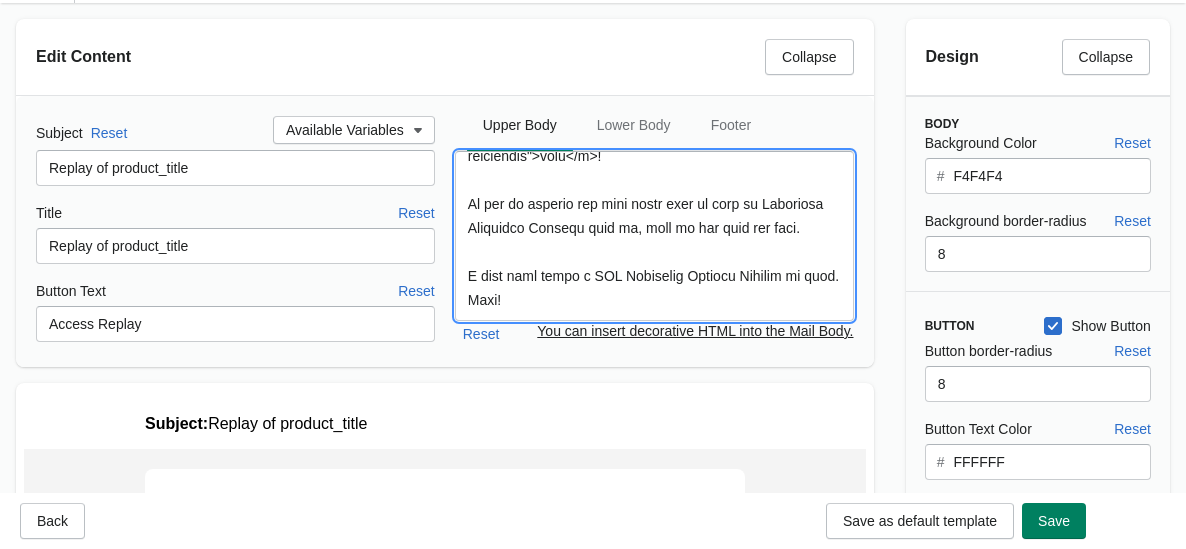 click at bounding box center [654, 236] 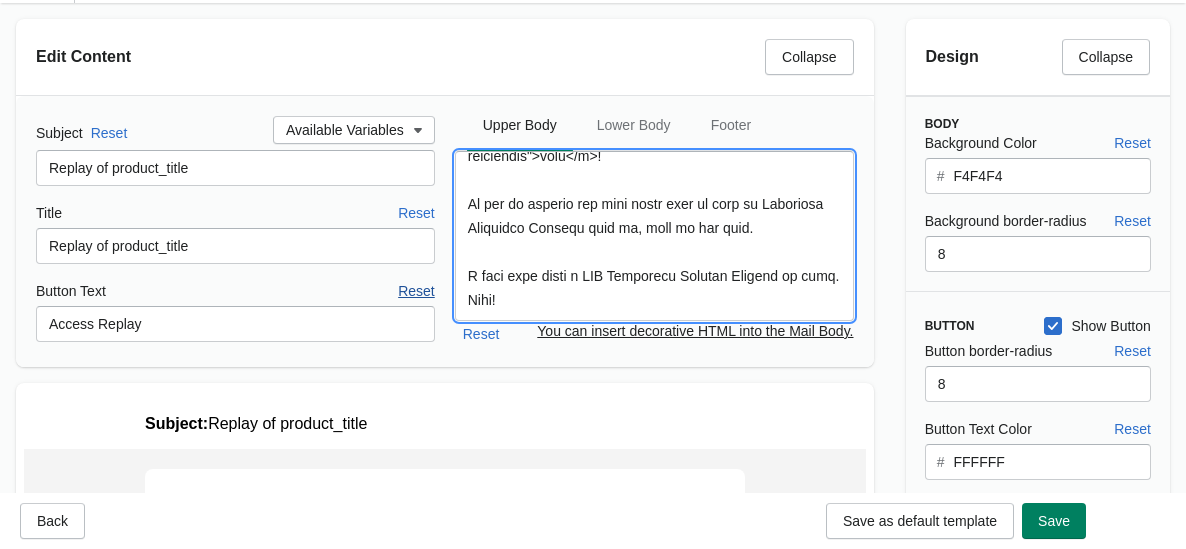 drag, startPoint x: 579, startPoint y: 275, endPoint x: 433, endPoint y: 275, distance: 146 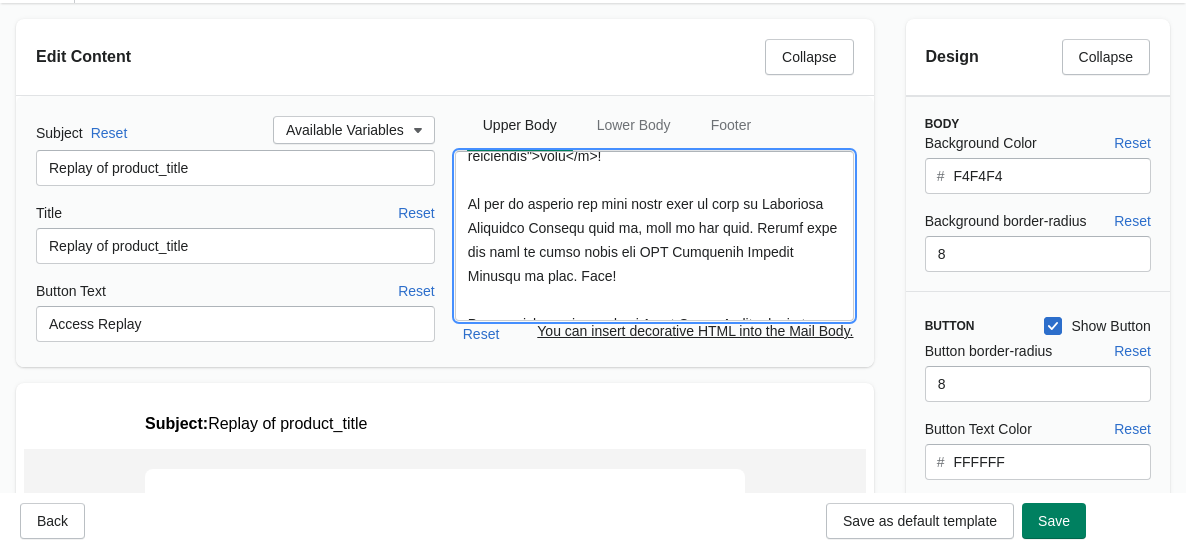 click at bounding box center (654, 236) 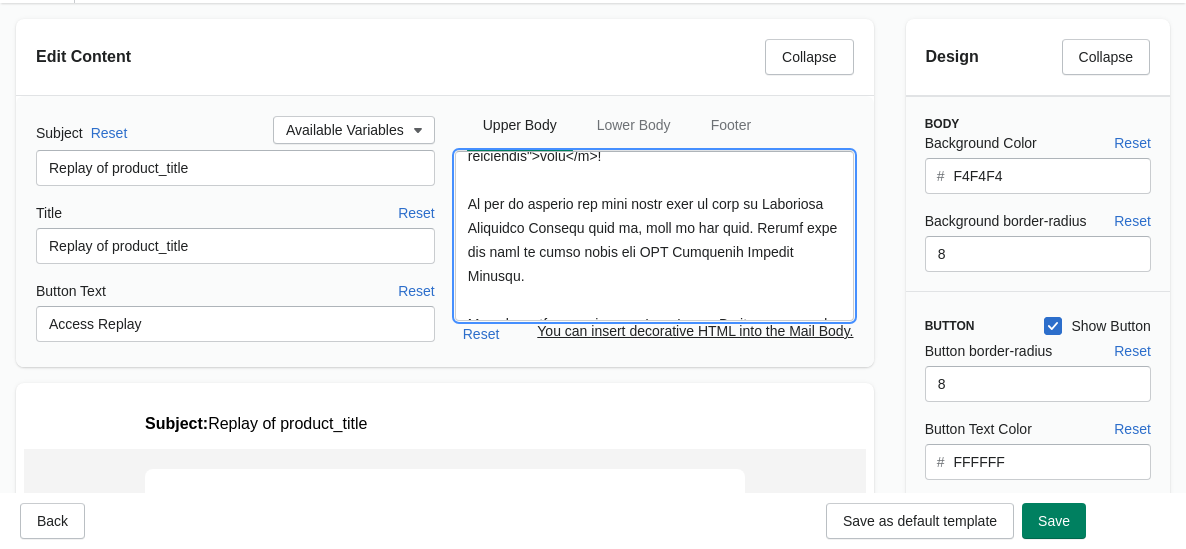 click at bounding box center [654, 236] 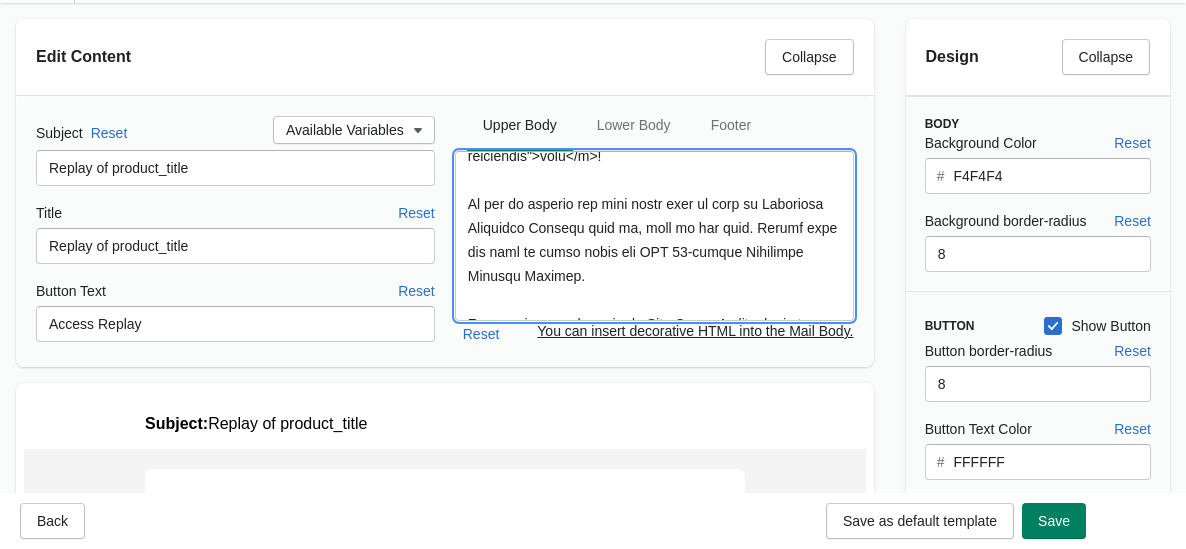 type on "Thank you so much sweet beings for joining the call to circle up as a constellation of crystal beings and share space, experience, movement and magic together. I truly believe that we have always needed community and will continue to feel the desire to gather rise up, maybe more than ever before amidst such rapid change and evolution.
<a href="https://us02web.zoom.us/rec/component-page?eagerLoadZvaPages=sidemenu.billing.plan_management&accessLevel=meeting&action=viewdetailpage&sharelevel=meeting&useWhichPasswd=meeting&requestFrom=pwdCheck&clusterId=us02&componentName=need-password&meetingId=V1Vn6YqfzECXSAOp-IGezu7gAtVhvtcjZDVwzoa0rC4CM42d0Bs5zCAwn-tb-7Xp._QRArUtkY8IgZmh-&originRequestUrl=https%3A%2F%2Fus02web.zoom.us%2Frec%2Fshare%2FH1MSVHSdfWLW46EesSH2jRPMIbUBjdqm7fxA-ACUbN2FzFNaC_ZWg-4wDFtqg2kq.9ui9jBzp9jiFj2tD%3Fiet%3DL8OfU2iFRc0NVIhsr1Mrx4YzATjGNXeoriikuej3oaE.AG._ftzuQmwuH_9MdM_SfeLCy6a1Larvs3-cQkcp4HhURp5oEN-V1aMFs3x7QuI5l7bXuK7bvKSSu5XH5opOwrbpVJc9KZrogLKWfg6157Uy151XPYY8tKf14OH6Q.CbL6SIb-dnBZNOPfd..." 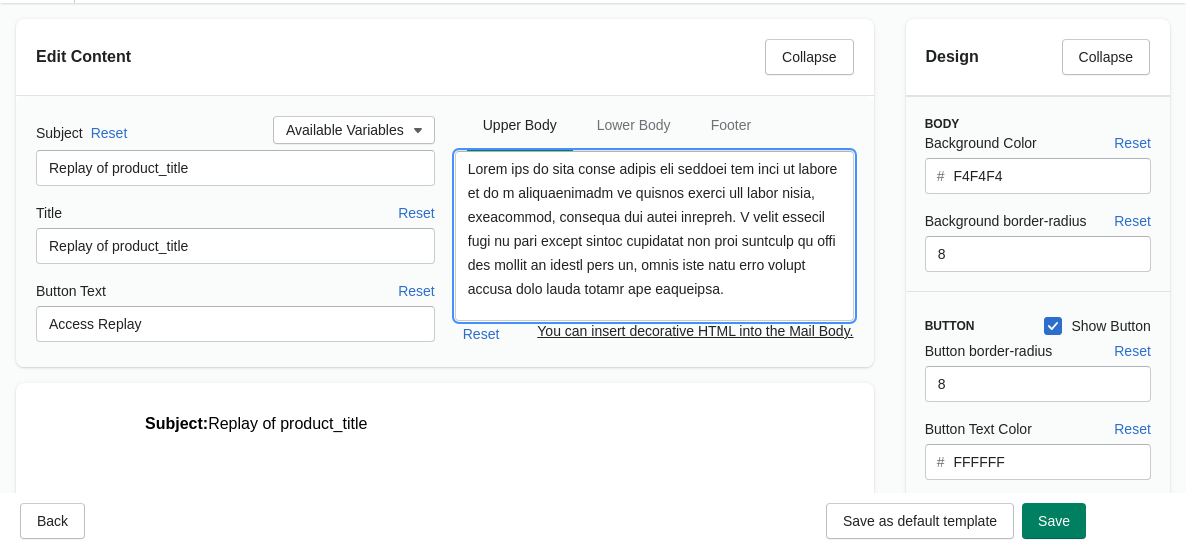 scroll, scrollTop: 0, scrollLeft: 0, axis: both 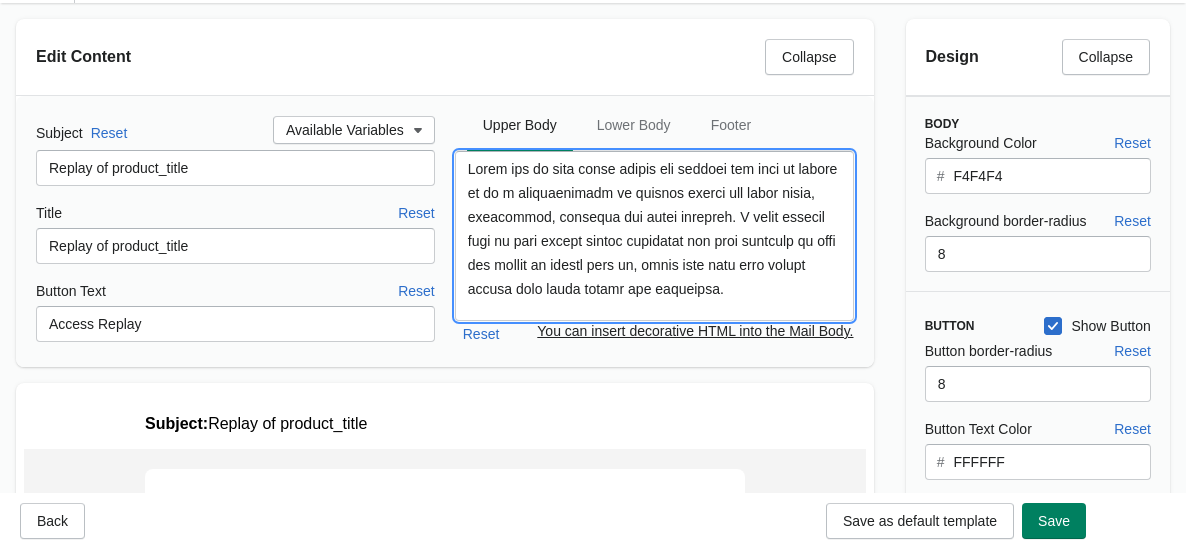 click at bounding box center (654, 236) 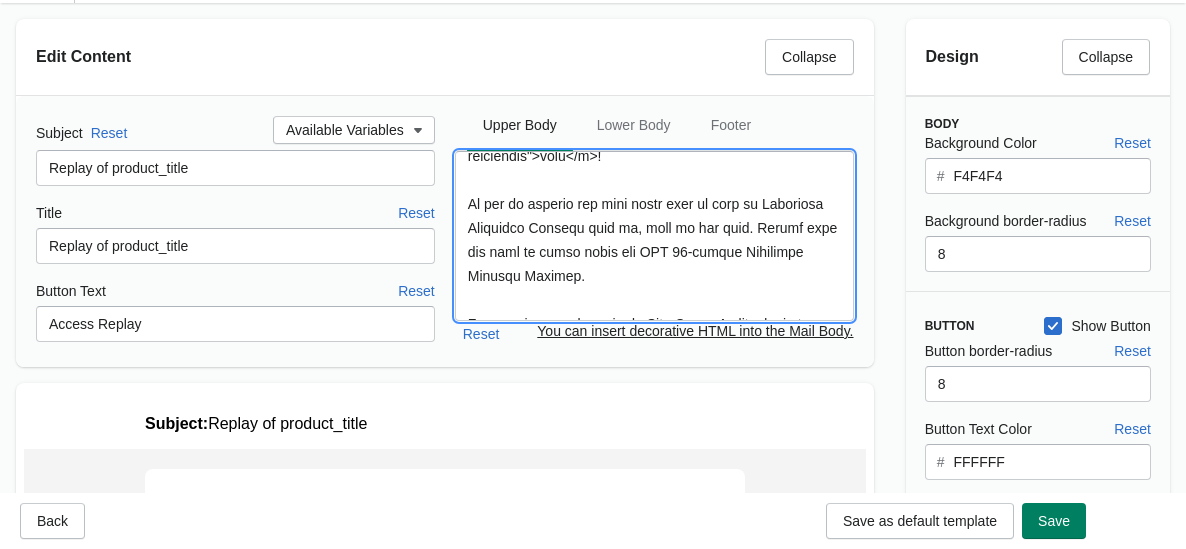 scroll, scrollTop: 0, scrollLeft: 0, axis: both 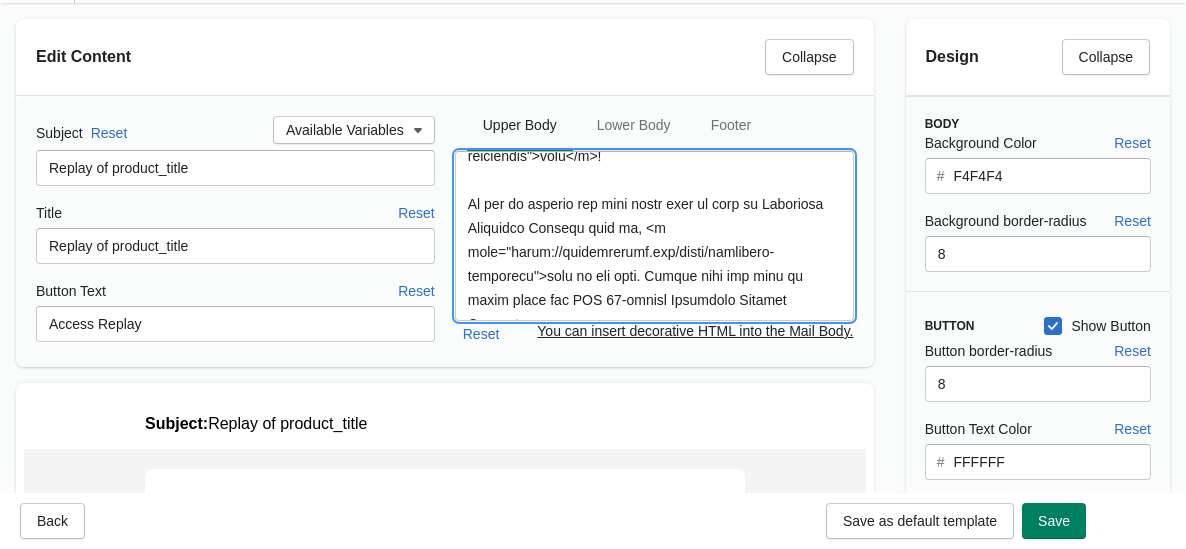 click at bounding box center (654, 236) 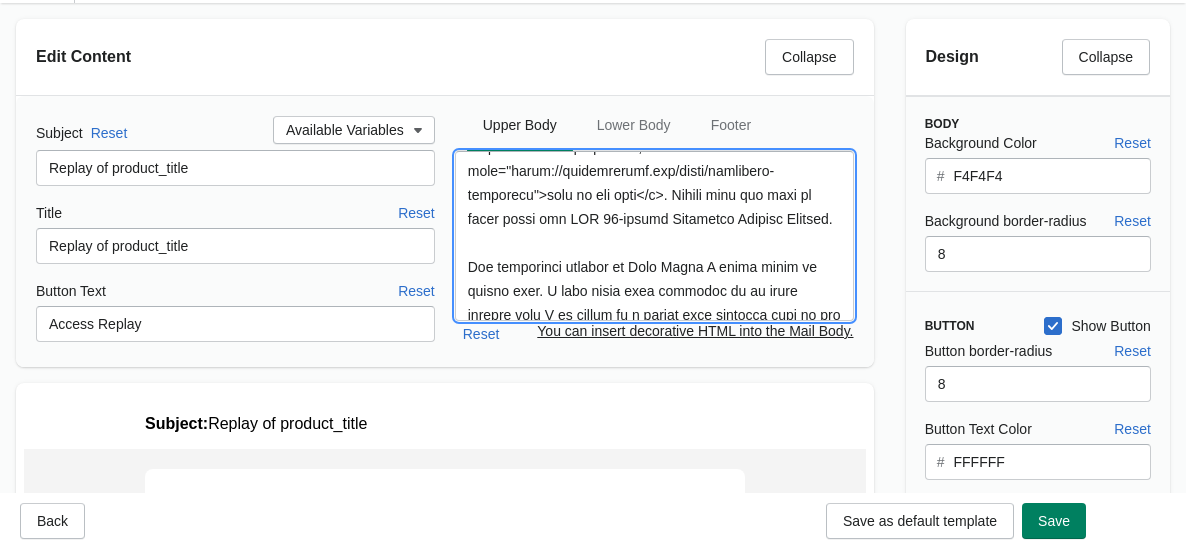 scroll, scrollTop: 1112, scrollLeft: 0, axis: vertical 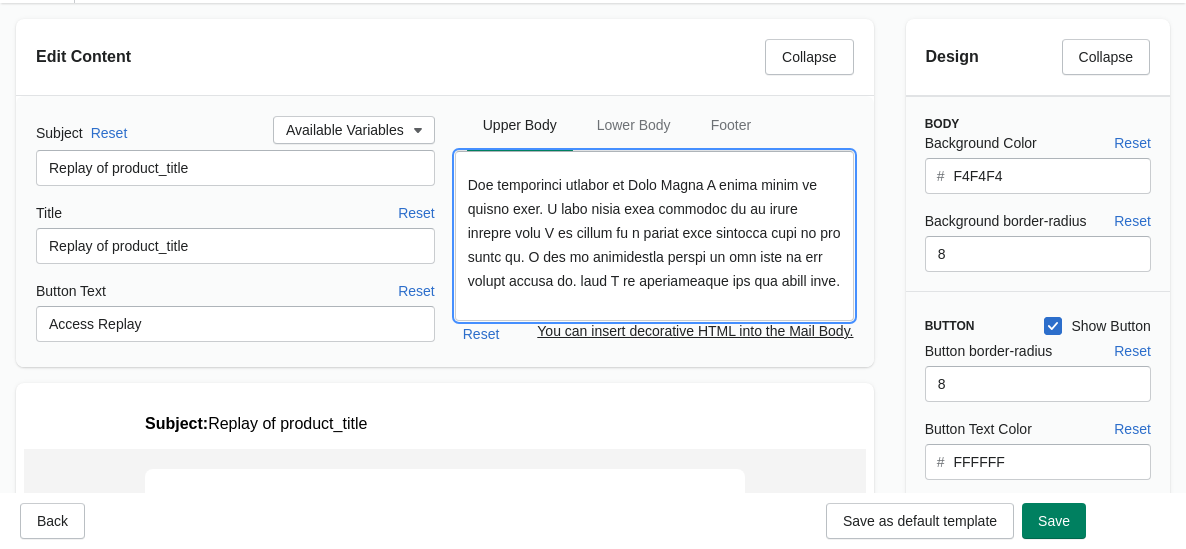 click at bounding box center [654, 236] 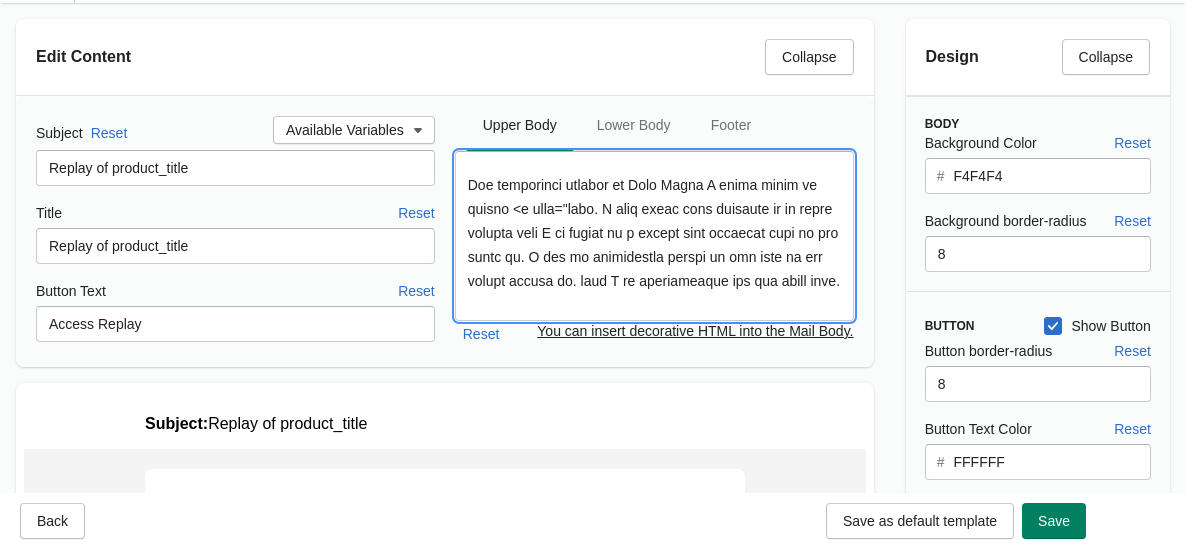 paste on "[URL]" 